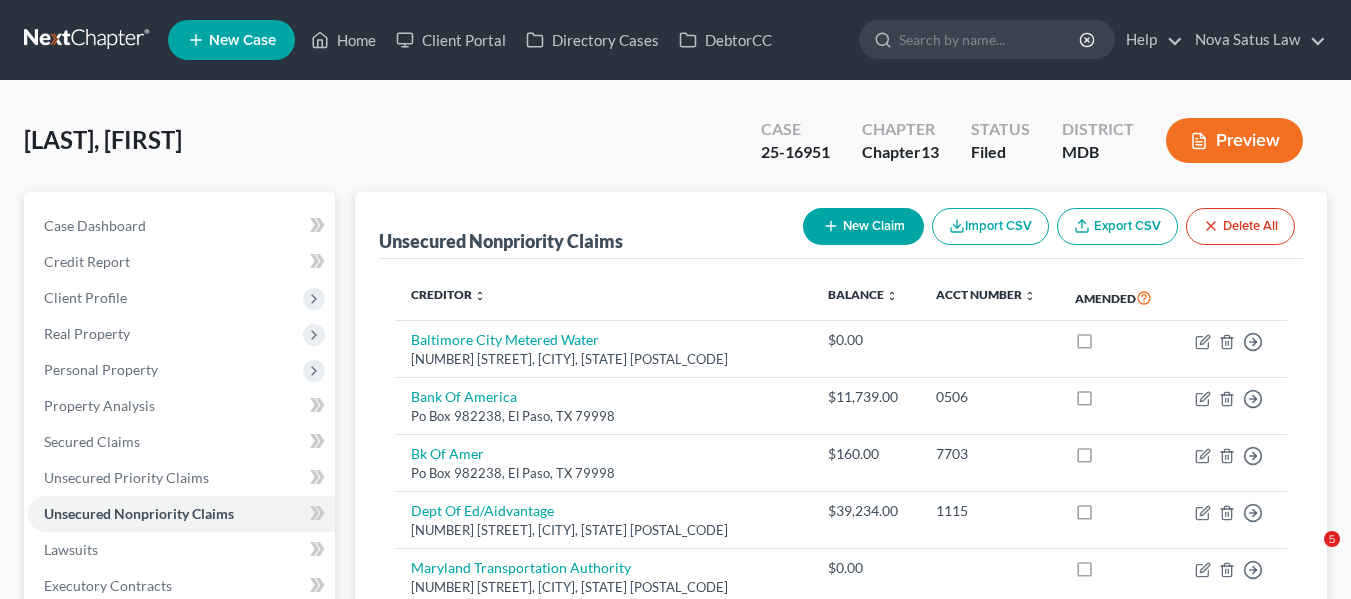 scroll, scrollTop: 536, scrollLeft: 0, axis: vertical 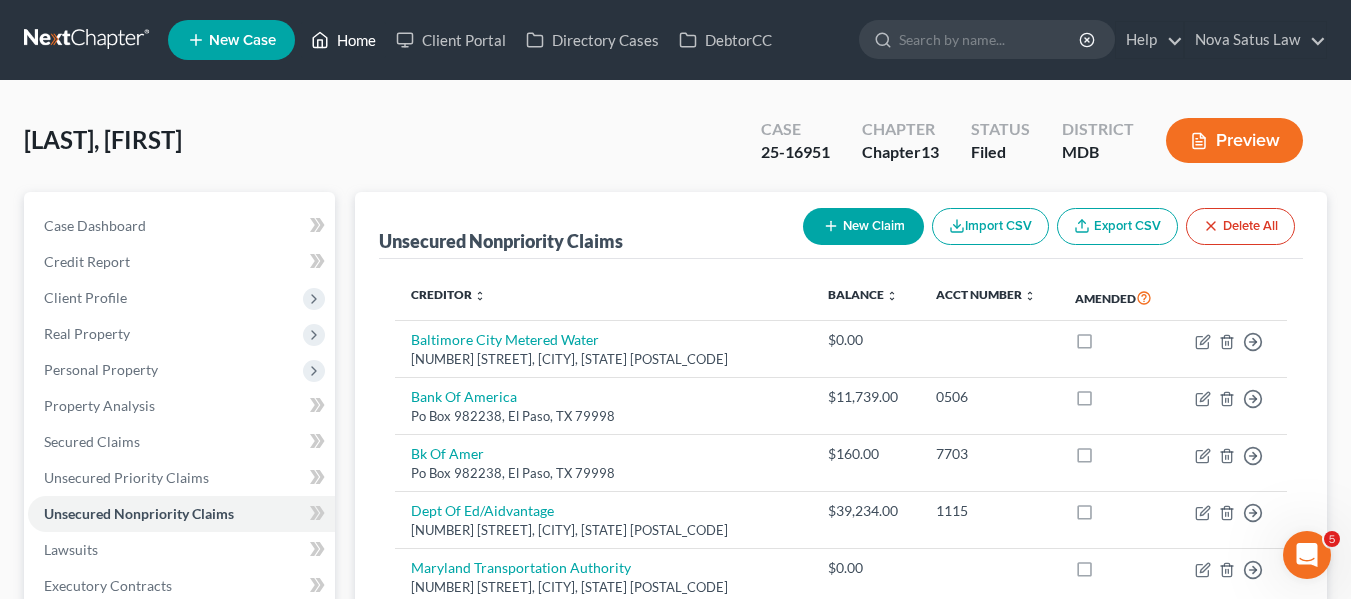click on "Home" at bounding box center [343, 40] 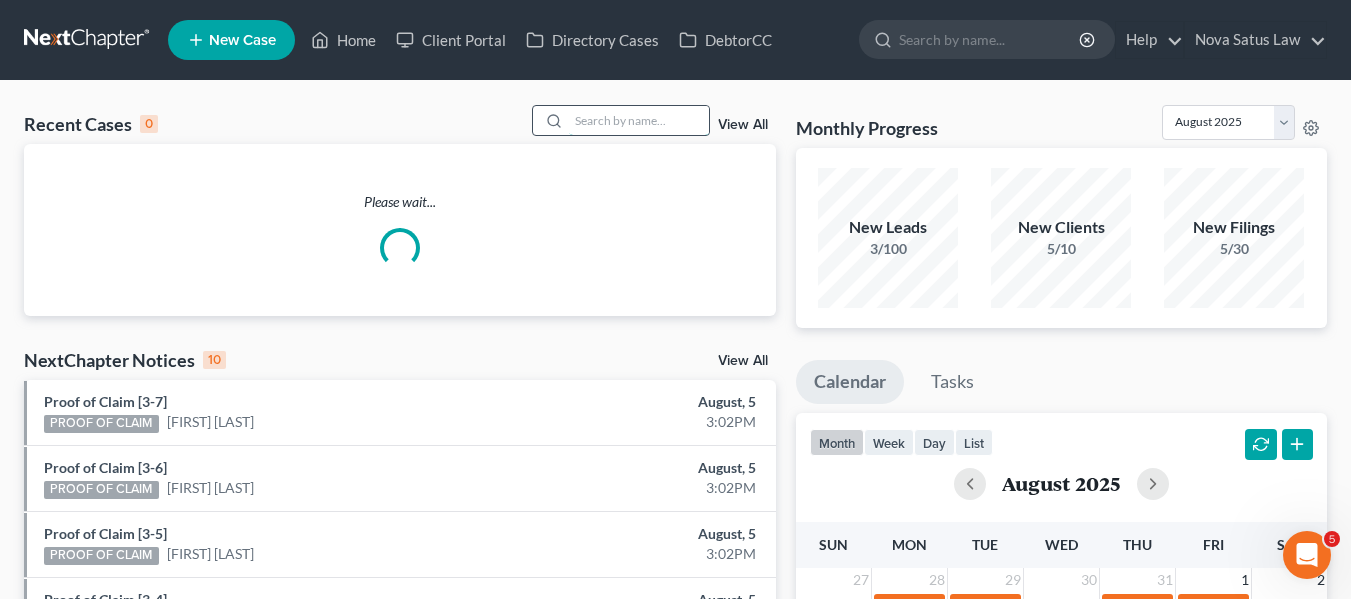 click at bounding box center [639, 120] 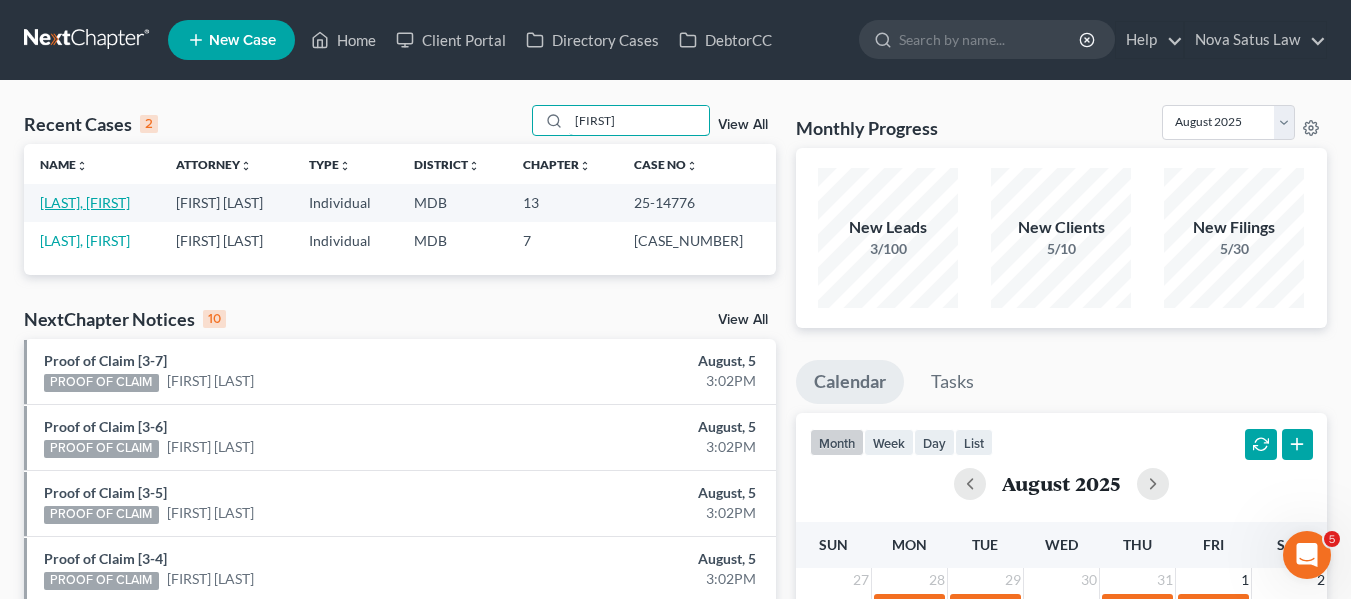 type on "[FIRST]" 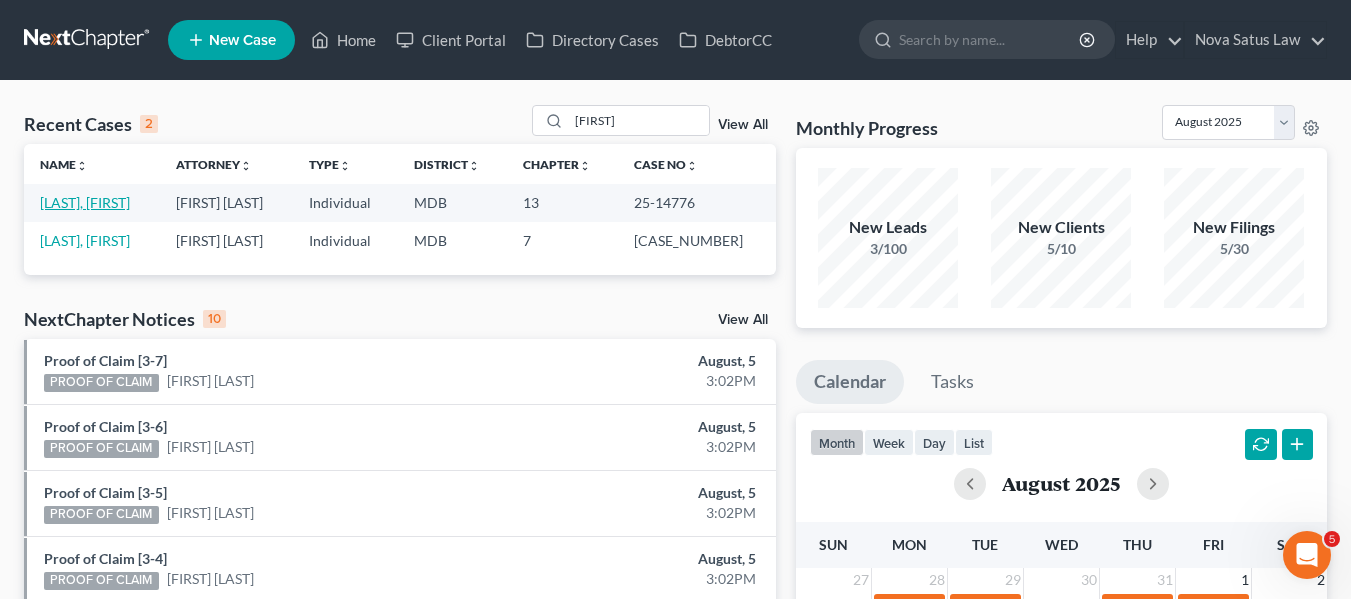 click on "[LAST], [FIRST]" at bounding box center (85, 202) 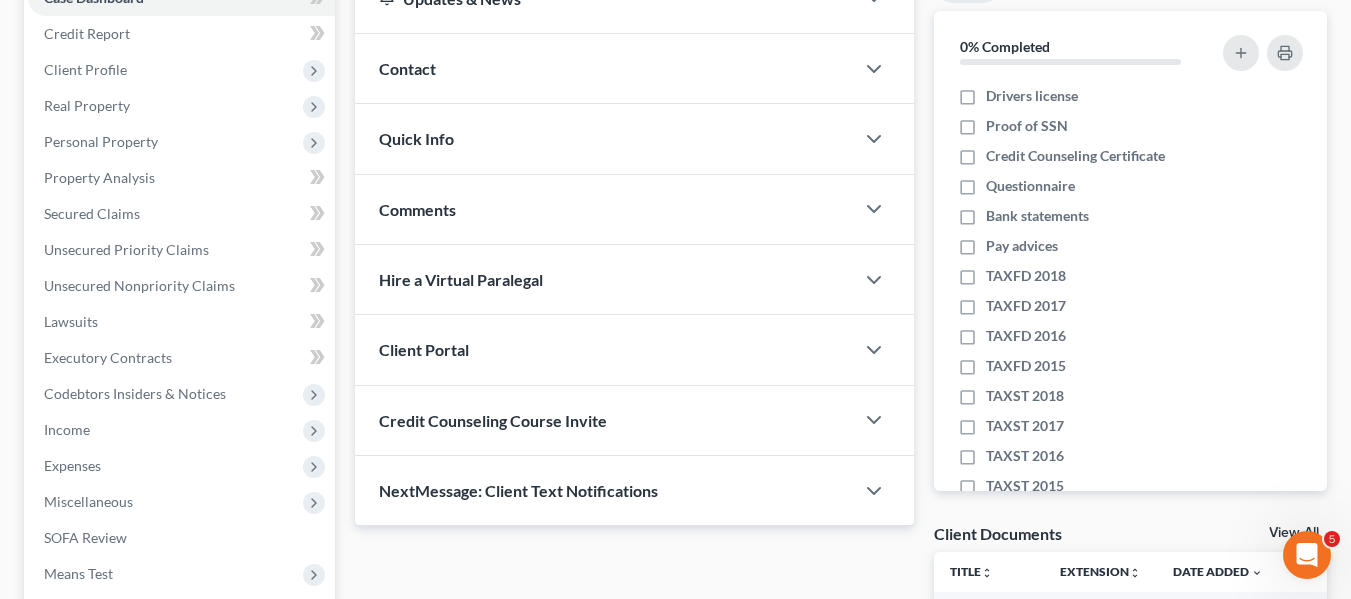 scroll, scrollTop: 0, scrollLeft: 0, axis: both 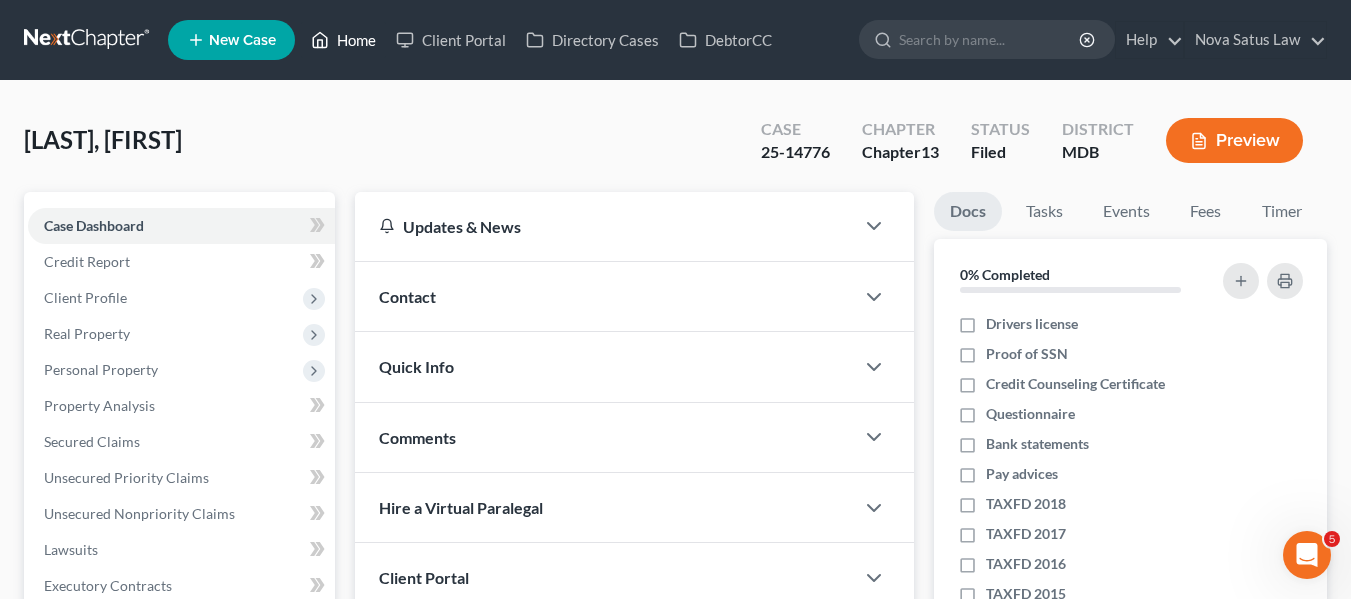 click on "Home" at bounding box center (343, 40) 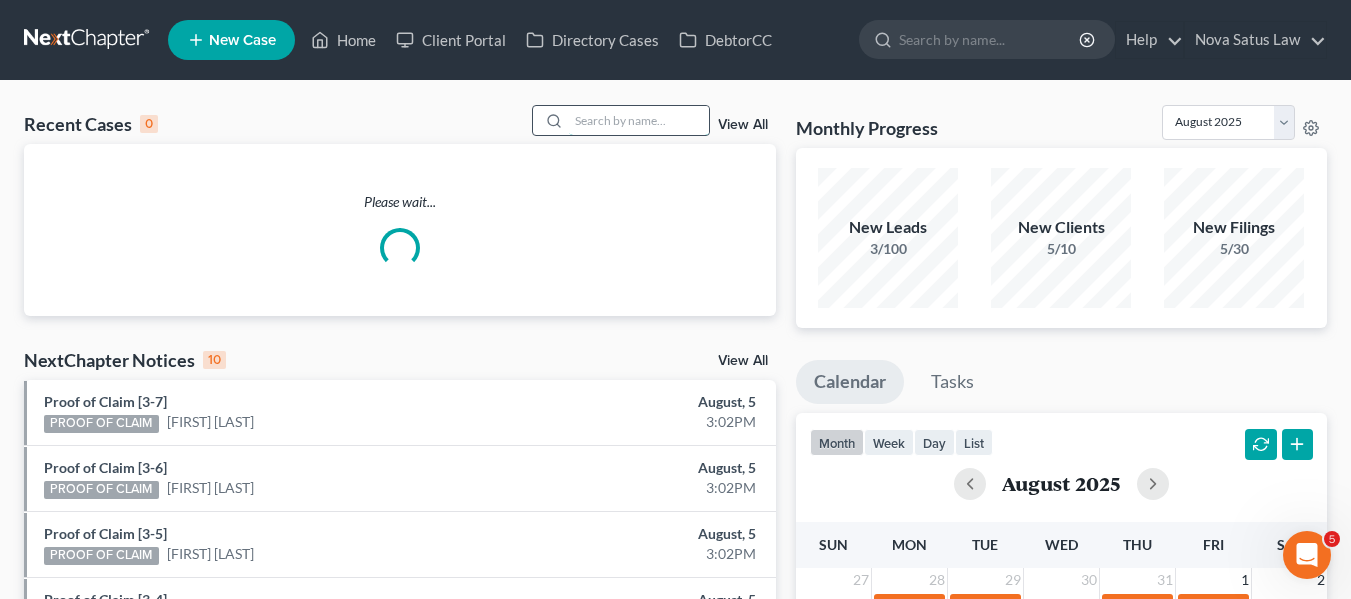 click at bounding box center [639, 120] 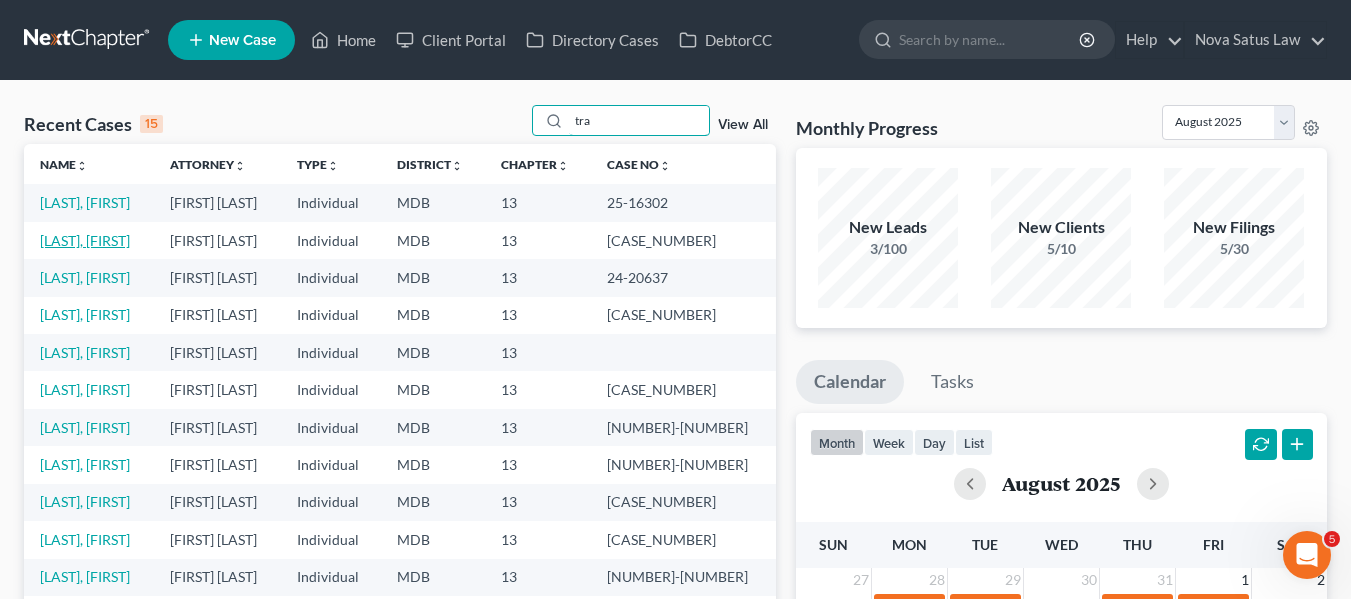 type on "tra" 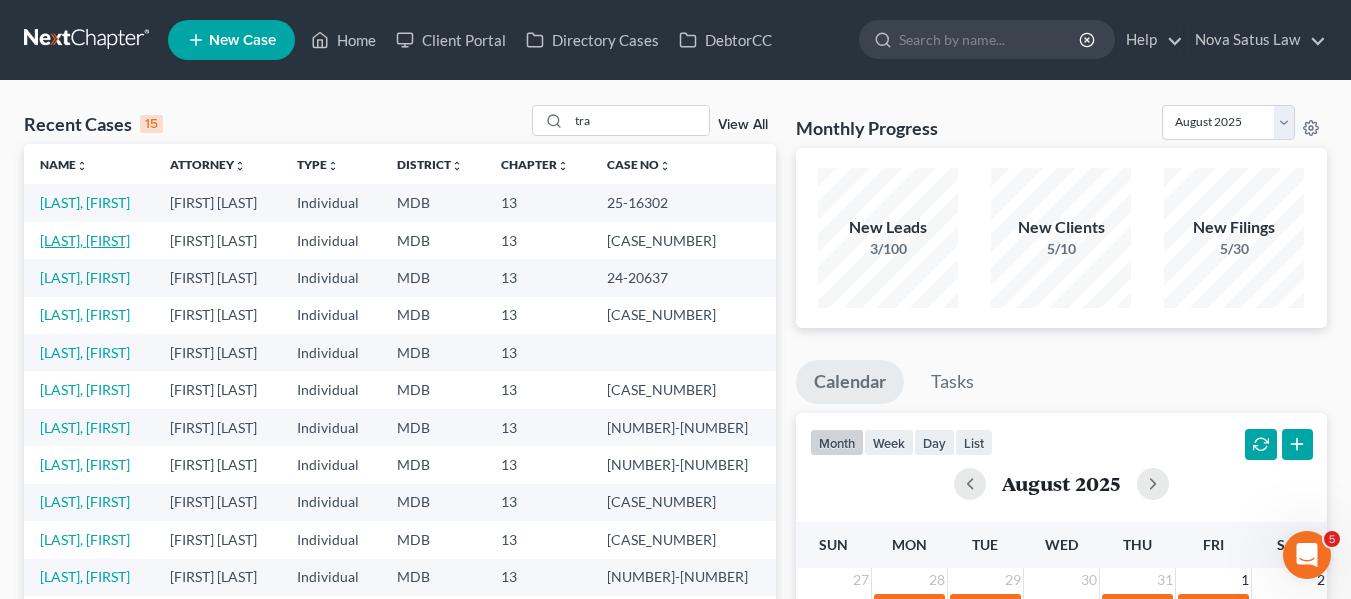 click on "[LAST], [FIRST]" at bounding box center [85, 240] 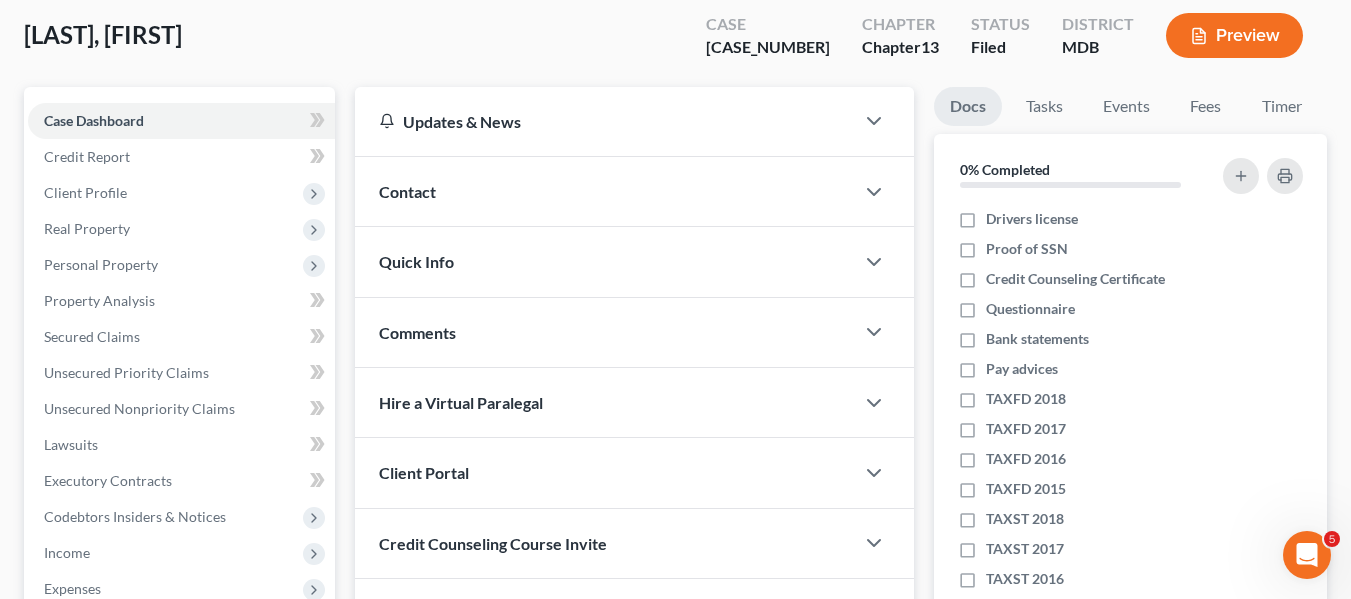 scroll, scrollTop: 108, scrollLeft: 0, axis: vertical 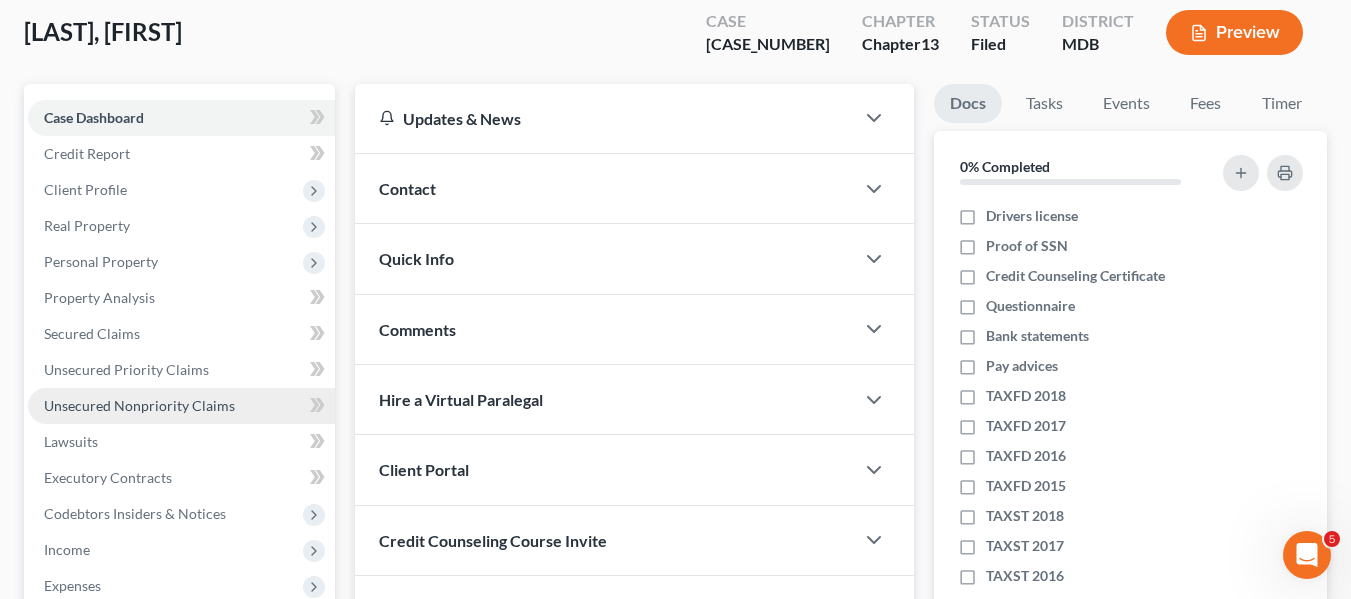 click on "Unsecured Nonpriority Claims" at bounding box center (139, 405) 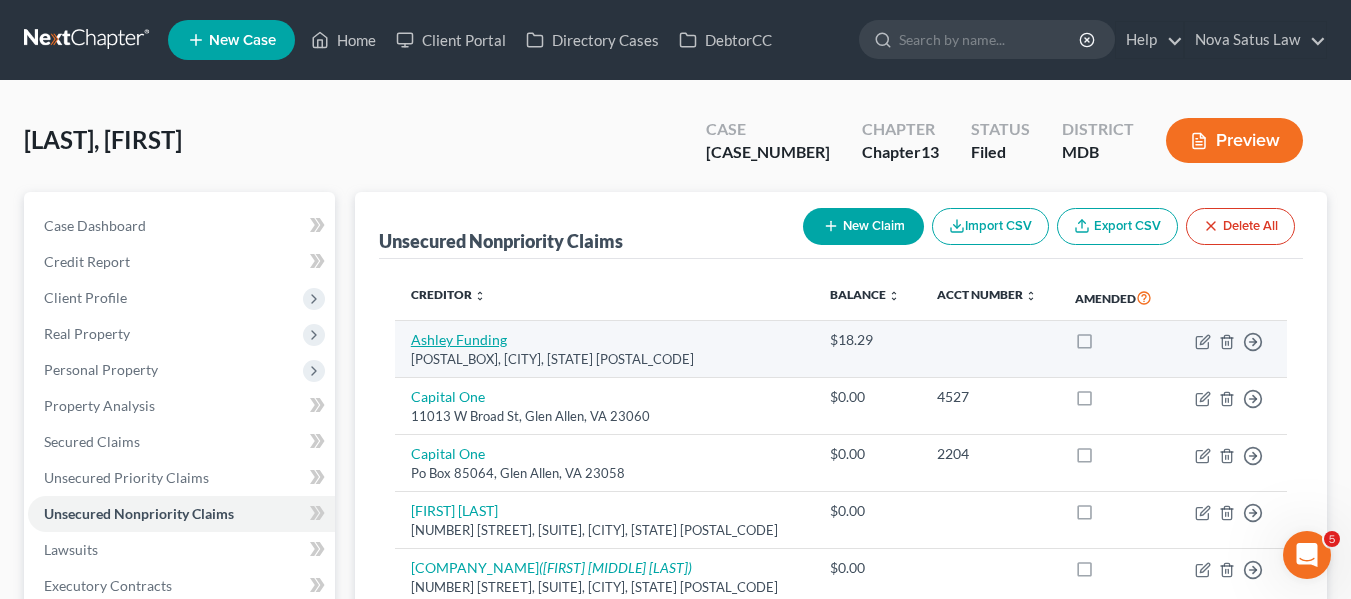 scroll, scrollTop: 169, scrollLeft: 0, axis: vertical 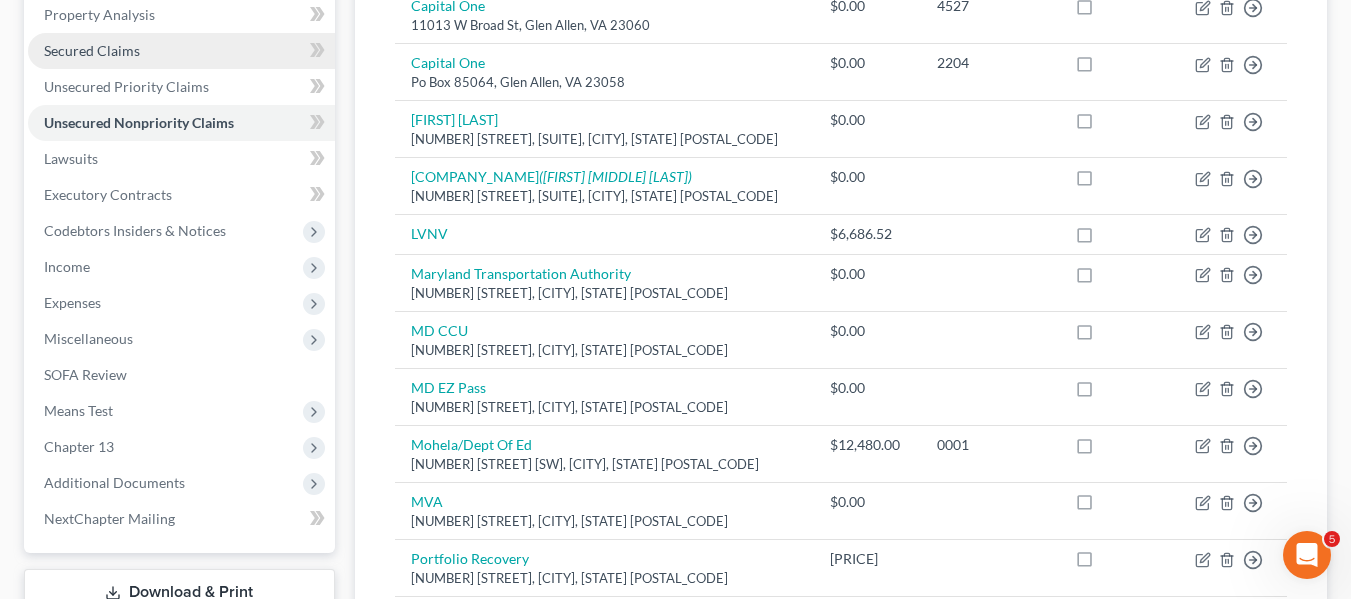 click on "Secured Claims" at bounding box center (92, 50) 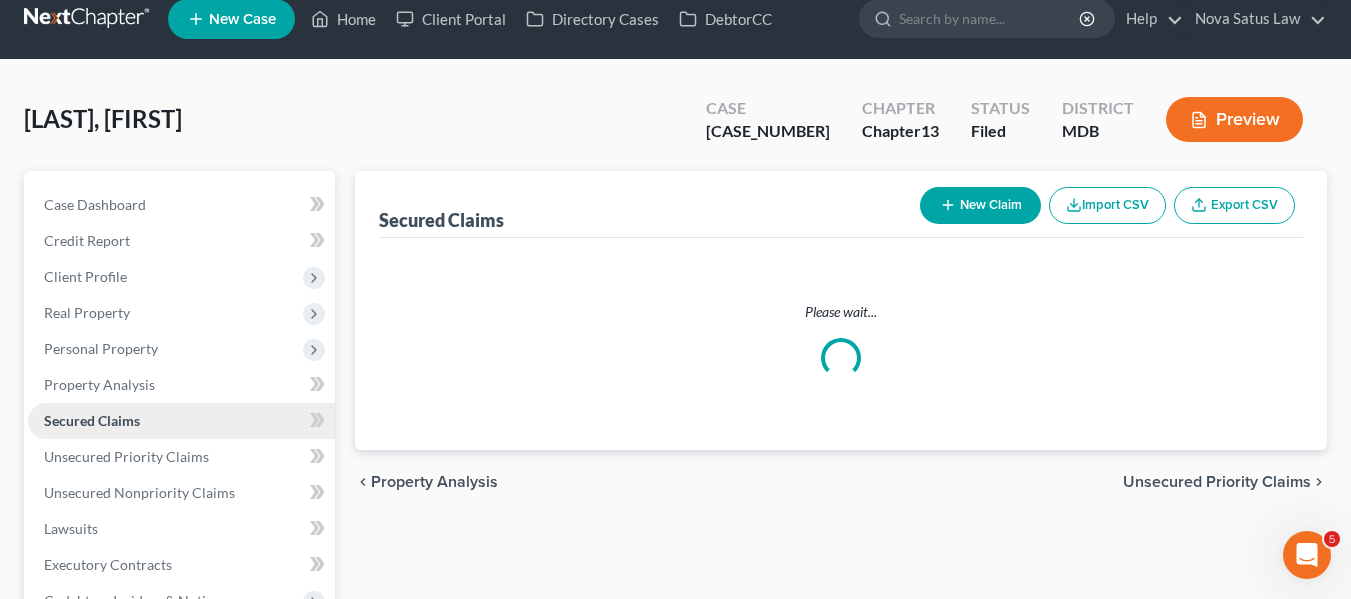 scroll, scrollTop: 0, scrollLeft: 0, axis: both 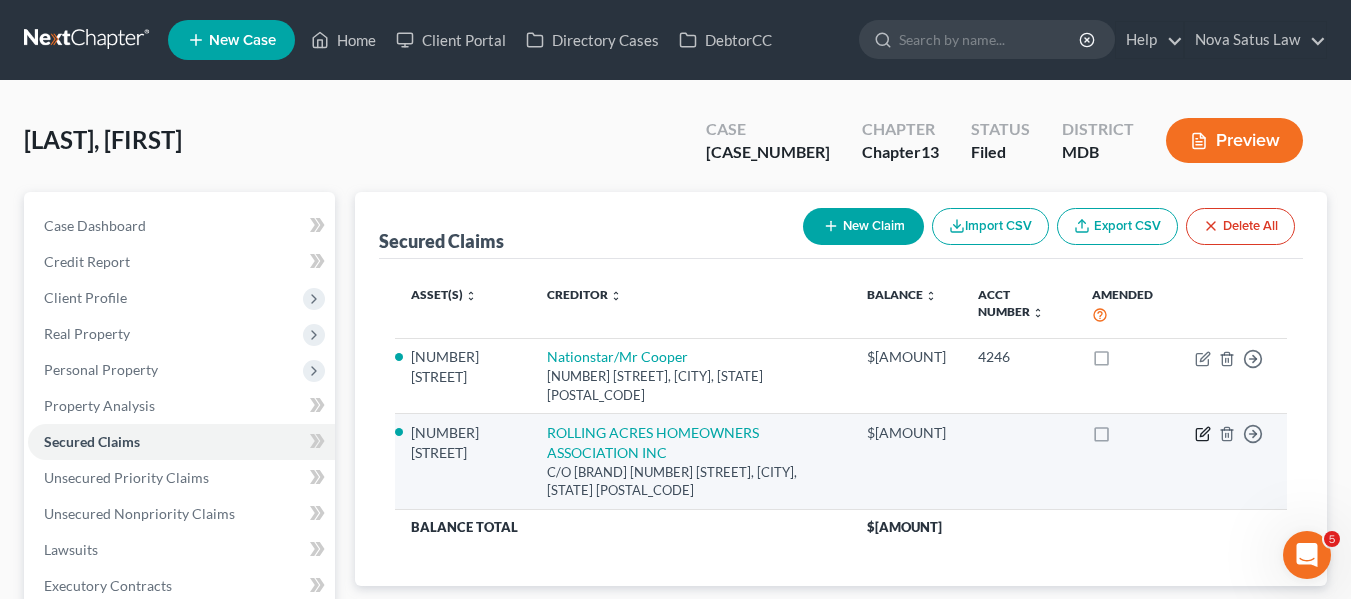 click 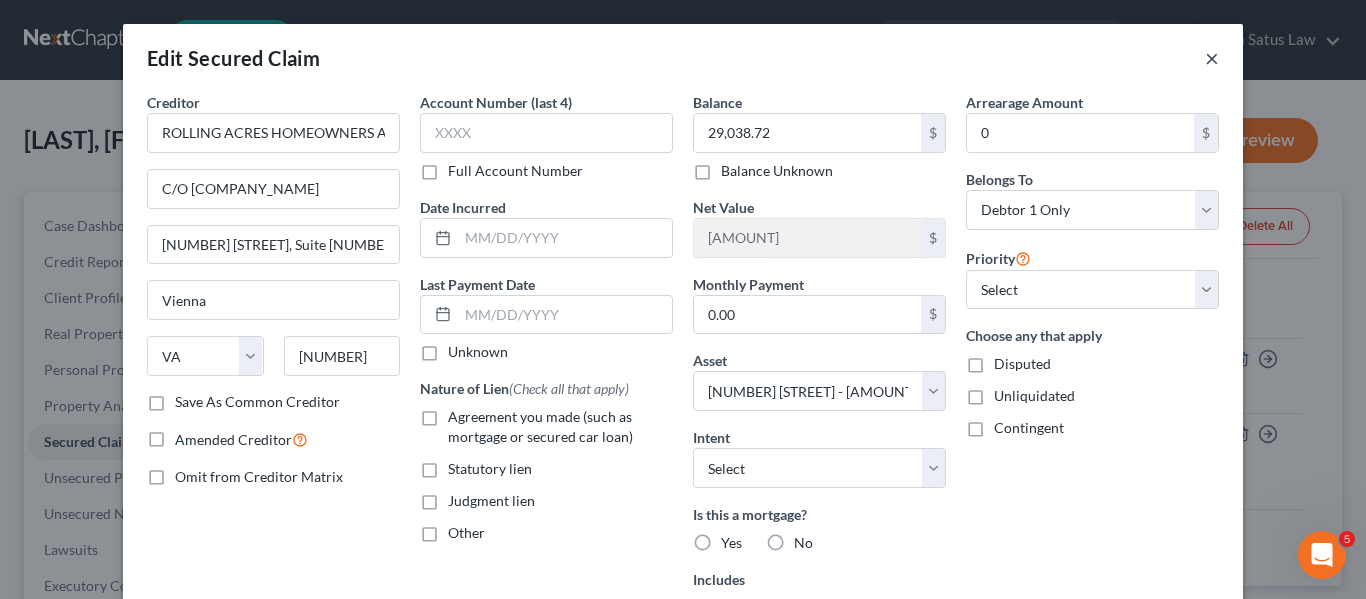 click on "×" at bounding box center (1212, 58) 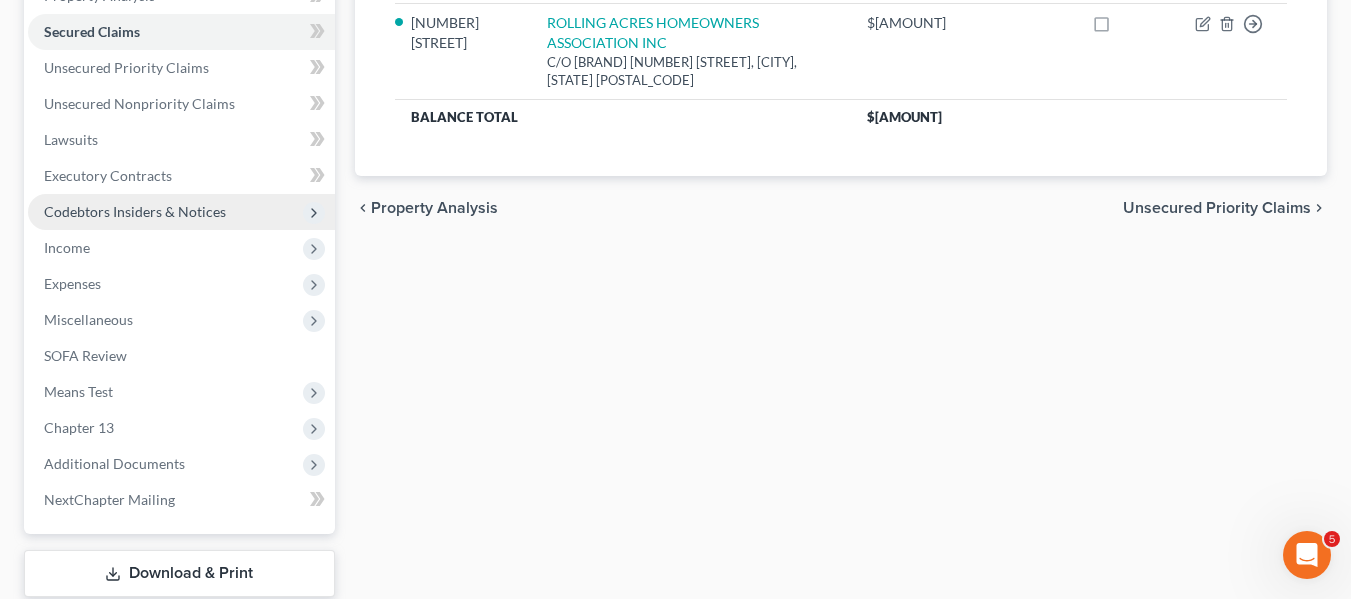 scroll, scrollTop: 416, scrollLeft: 0, axis: vertical 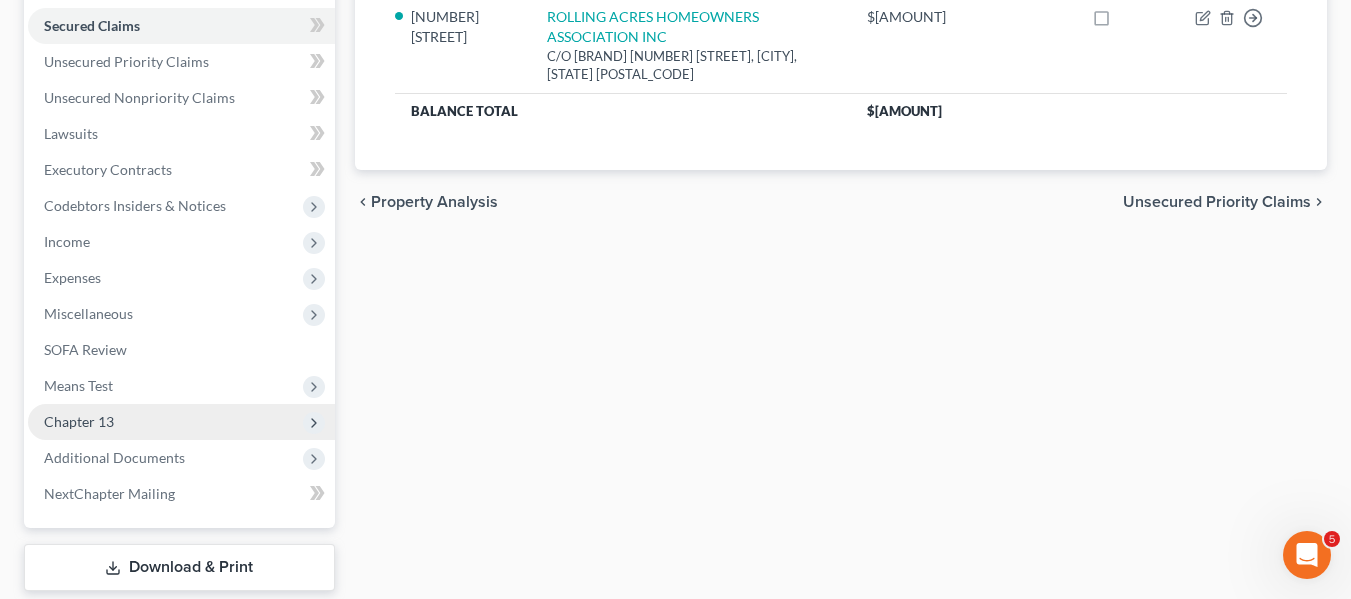 click on "Chapter 13" at bounding box center (79, 421) 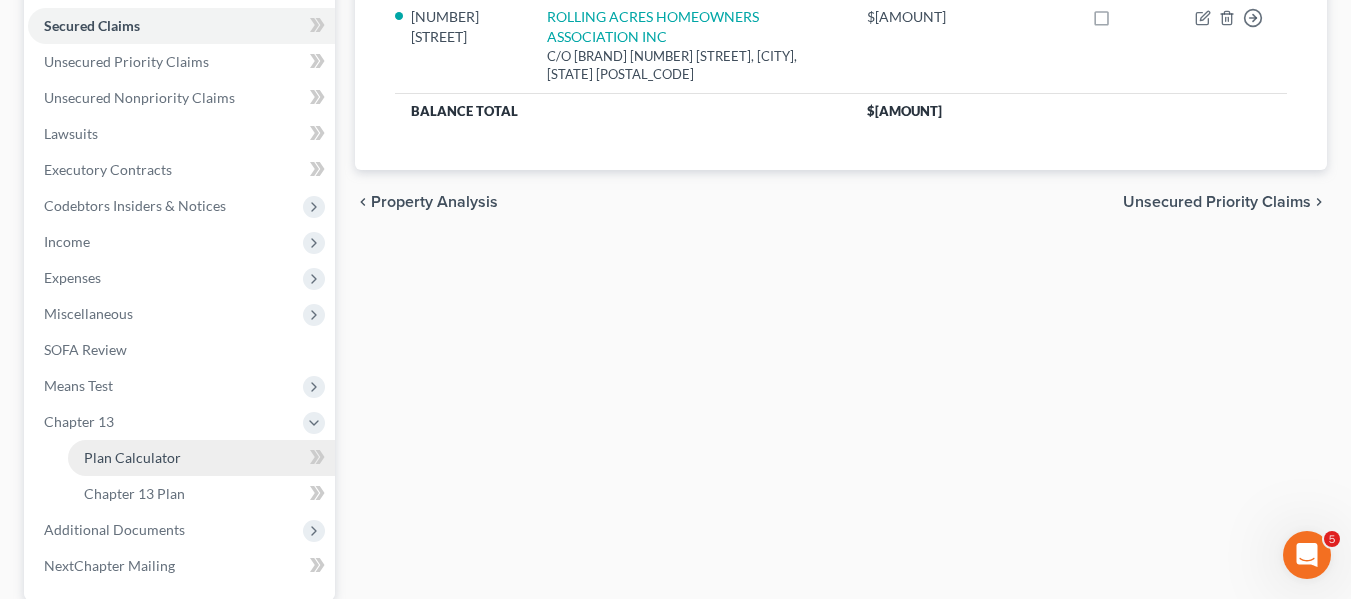 click on "Plan Calculator" at bounding box center [132, 457] 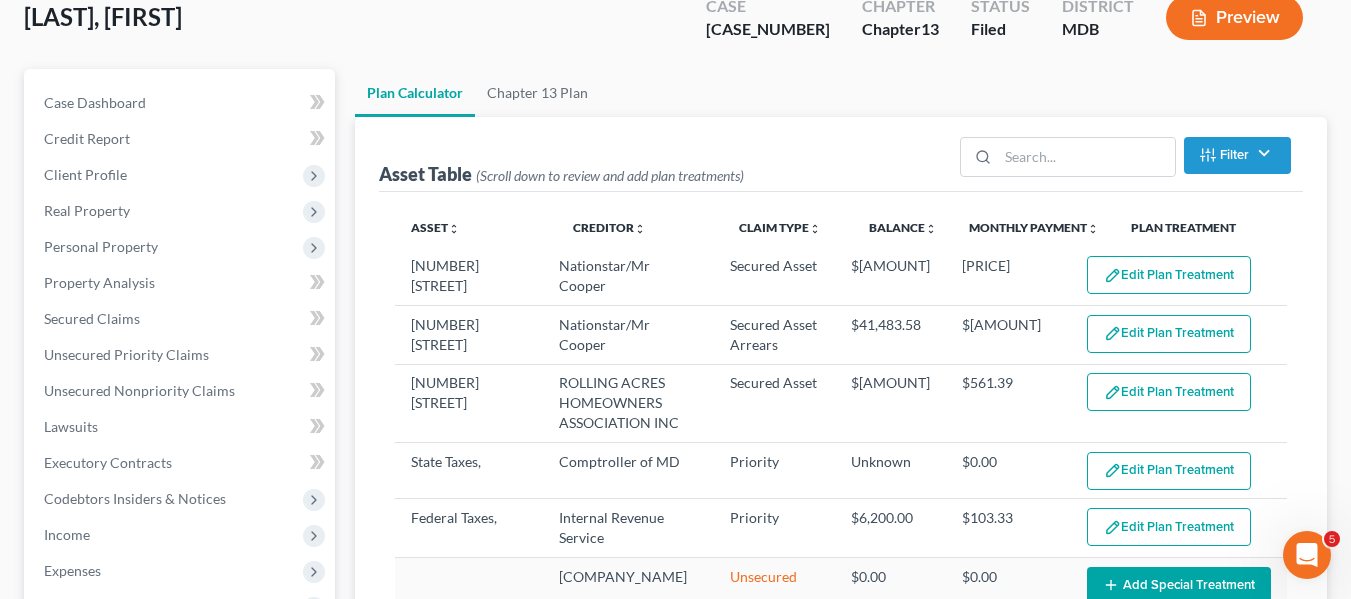 scroll, scrollTop: 125, scrollLeft: 0, axis: vertical 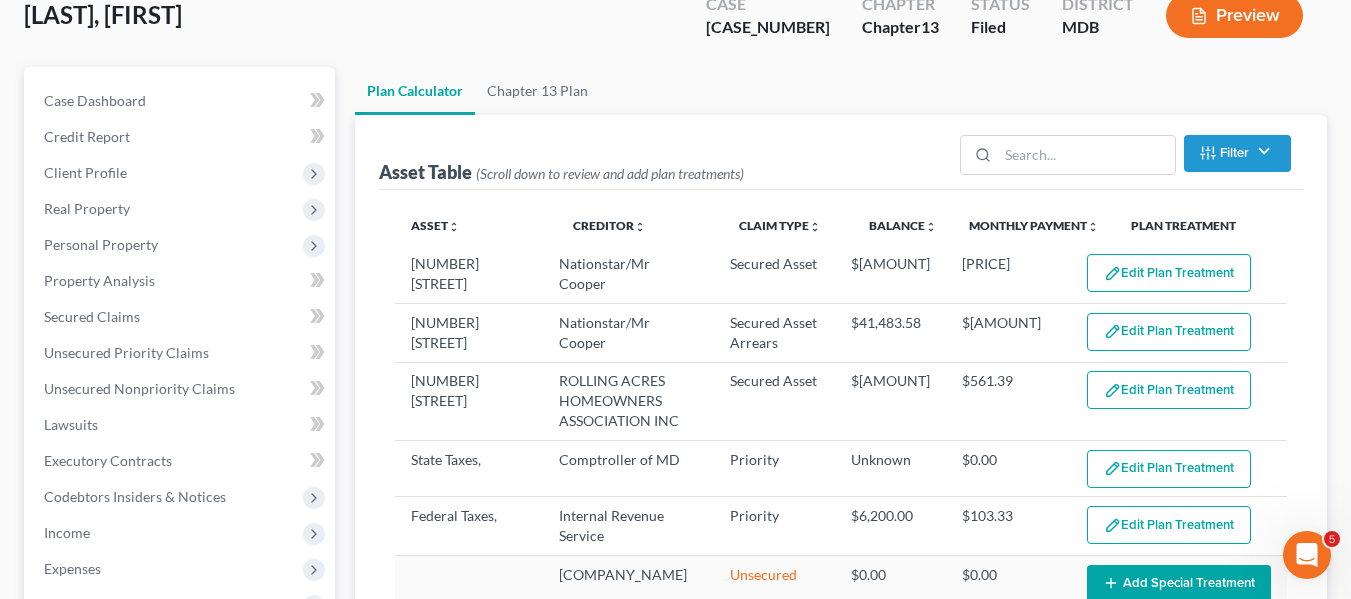 select on "59" 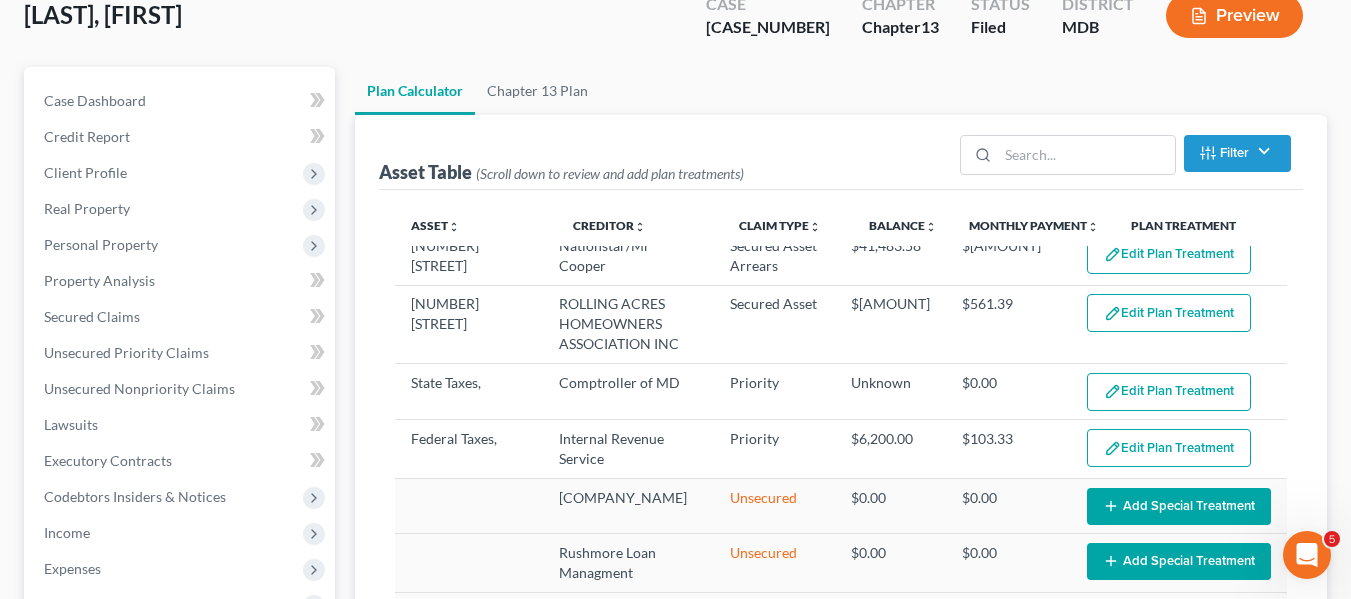 scroll, scrollTop: 33, scrollLeft: 0, axis: vertical 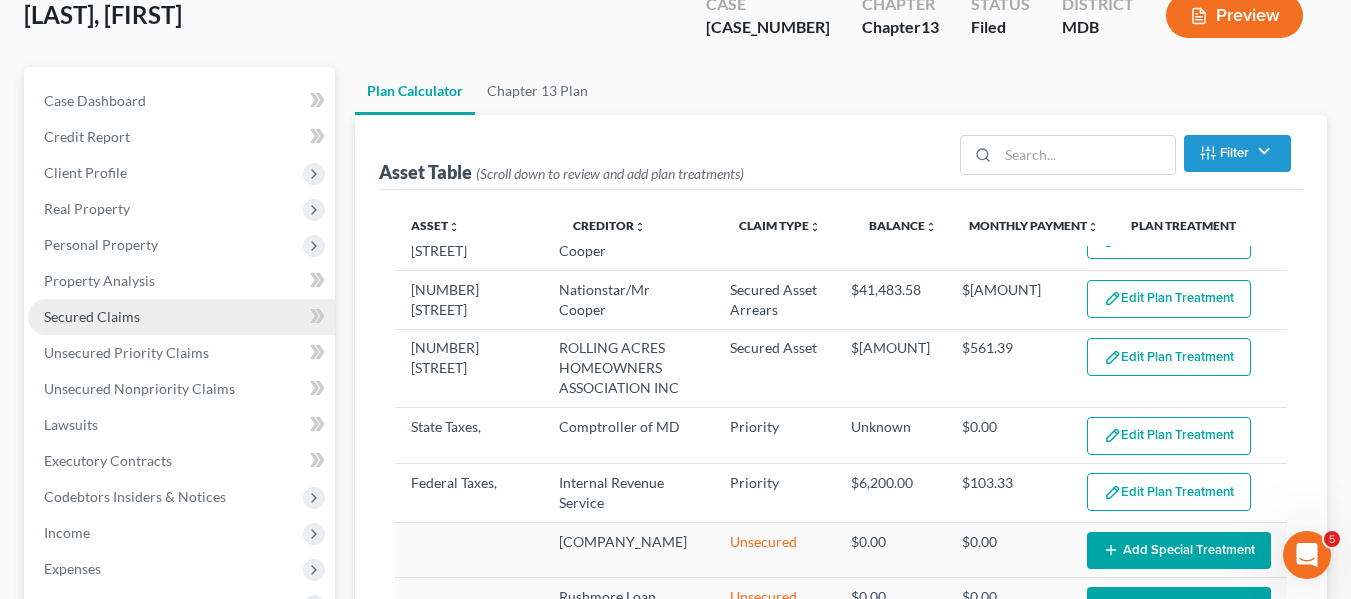 click on "Secured Claims" at bounding box center [92, 316] 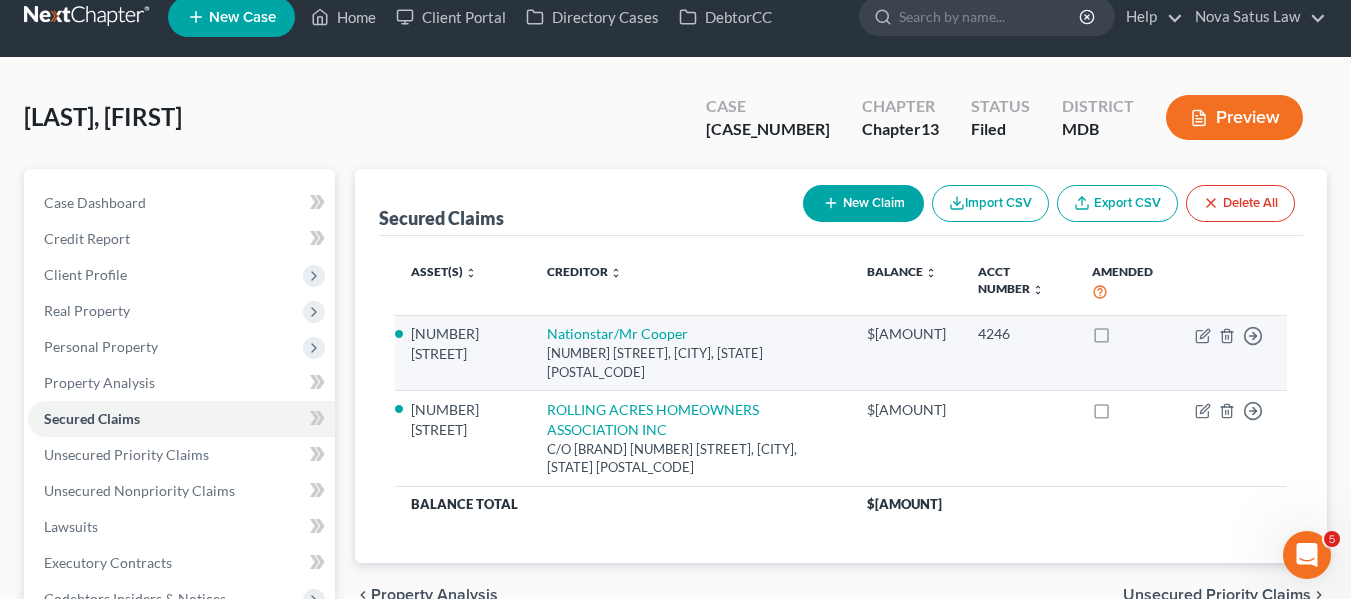 scroll, scrollTop: 0, scrollLeft: 0, axis: both 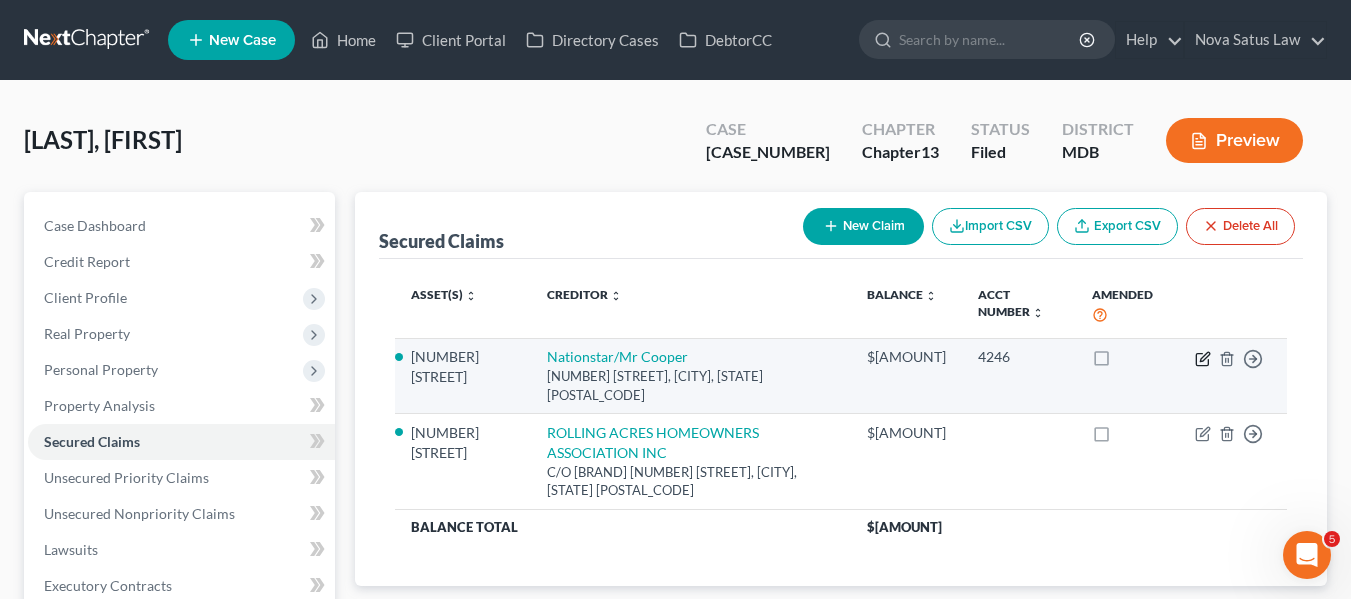 click 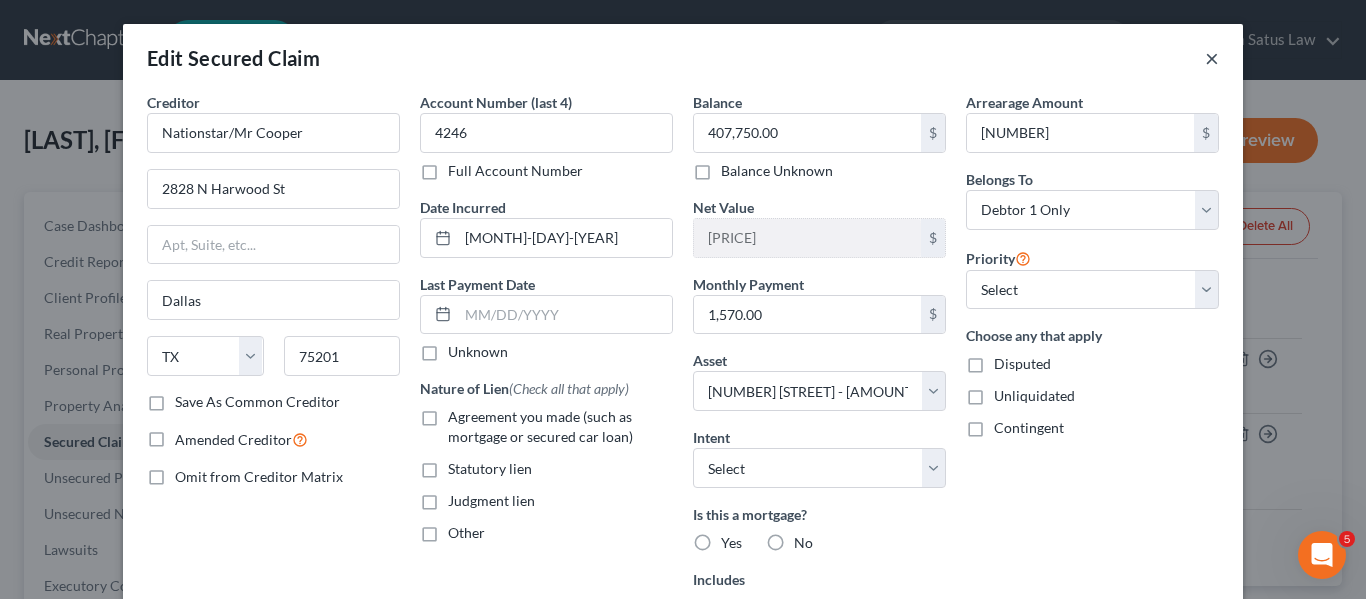 click on "×" at bounding box center [1212, 58] 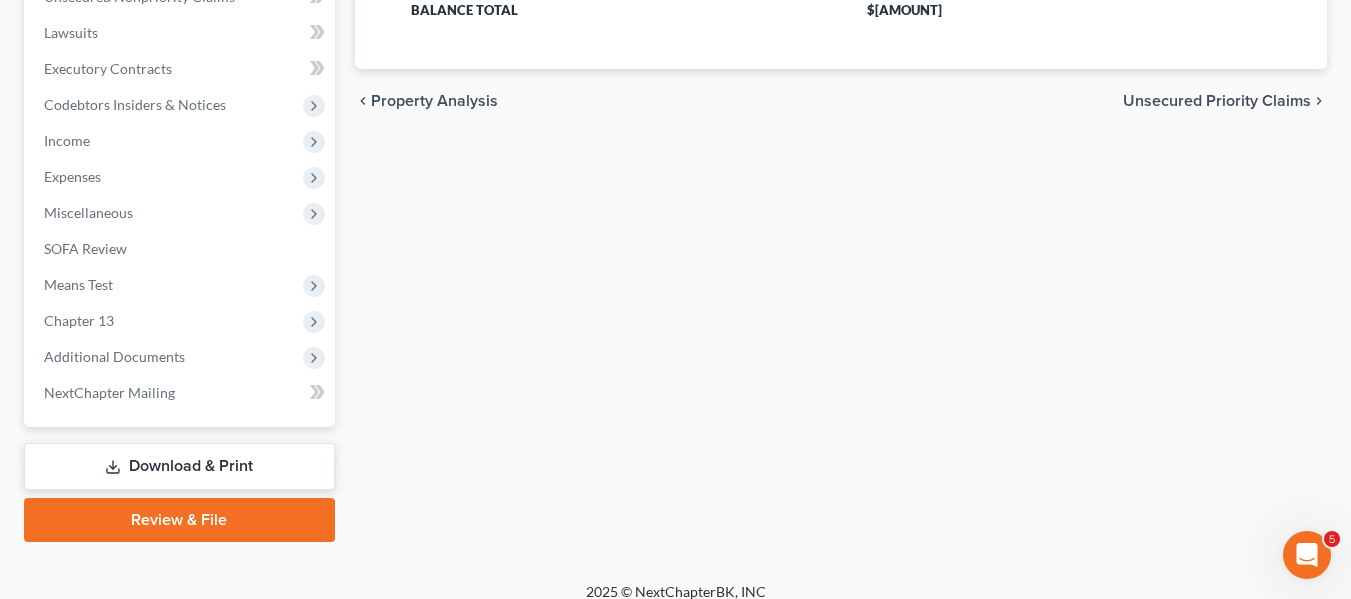 scroll, scrollTop: 536, scrollLeft: 0, axis: vertical 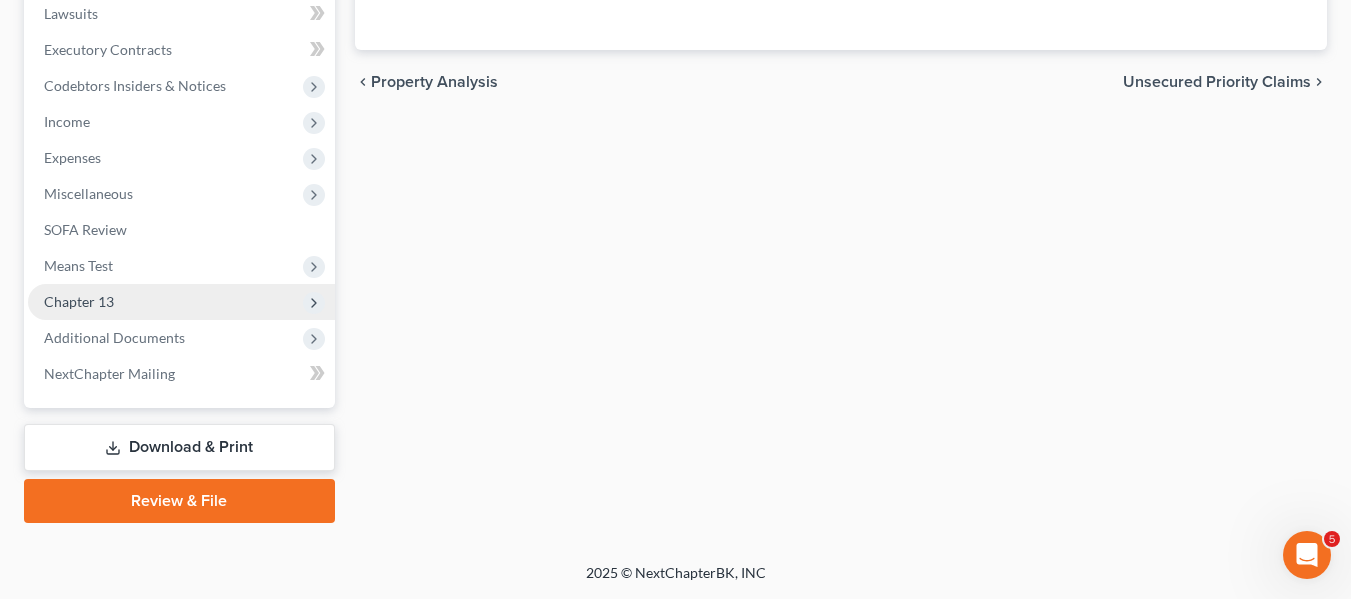 click on "Chapter 13" at bounding box center [181, 302] 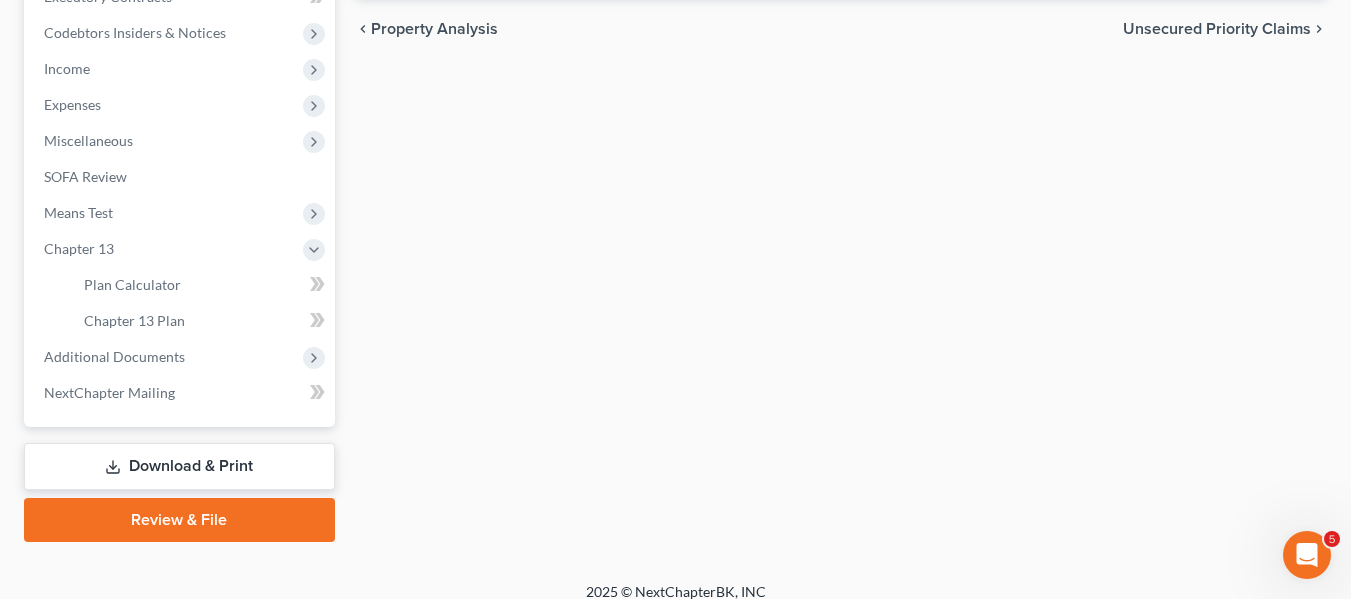 scroll, scrollTop: 590, scrollLeft: 0, axis: vertical 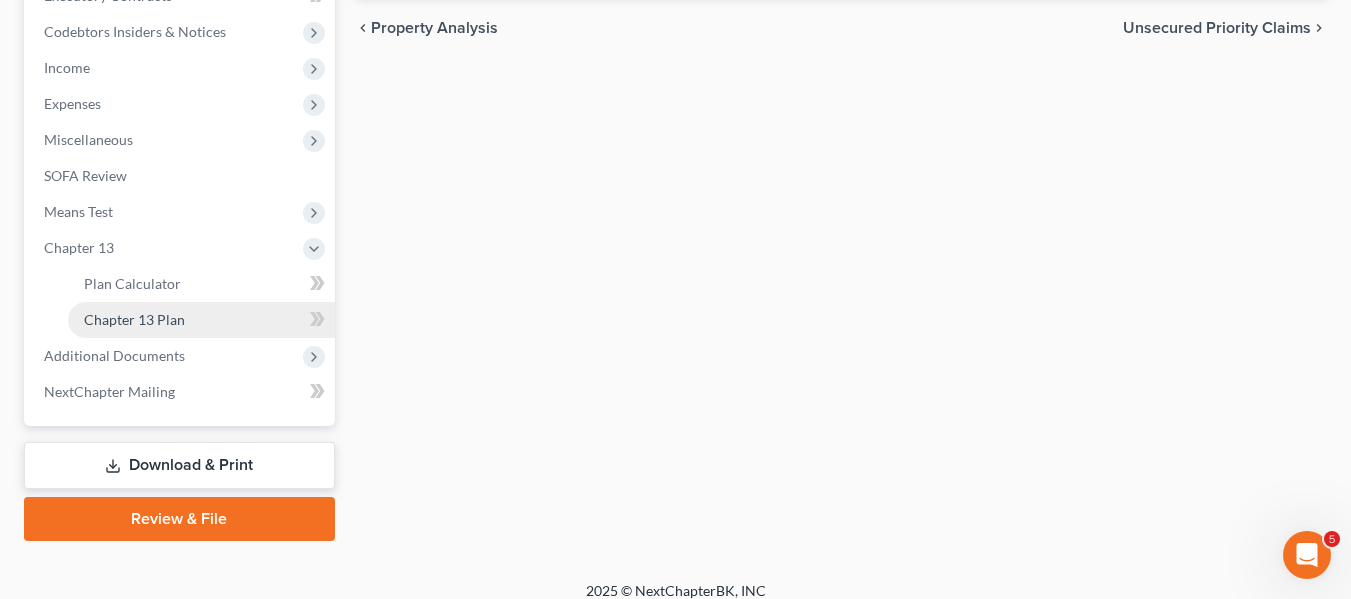 click on "Chapter 13 Plan" at bounding box center [201, 320] 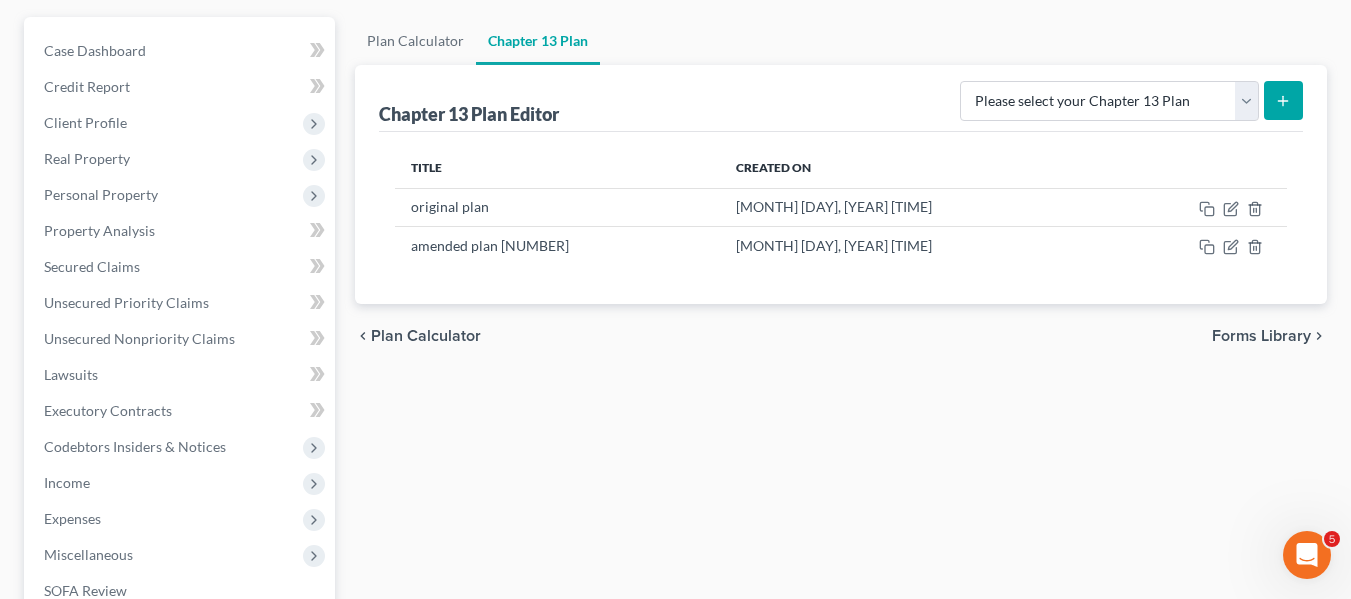 scroll, scrollTop: 176, scrollLeft: 0, axis: vertical 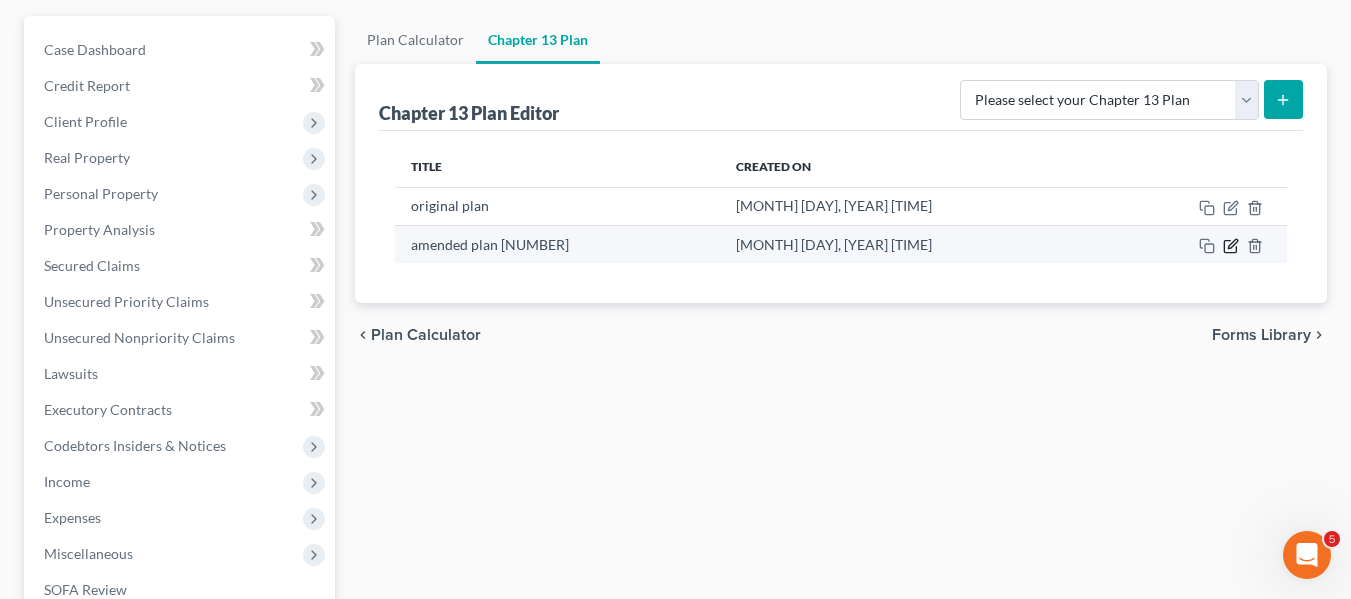click 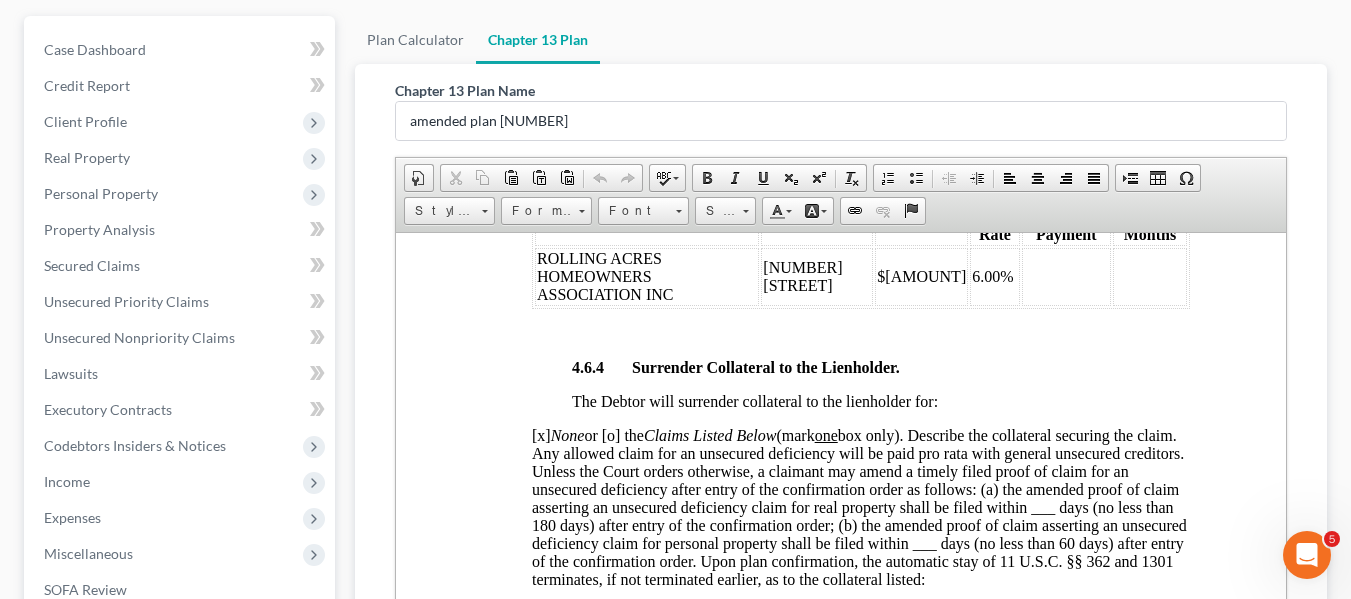 scroll, scrollTop: 4057, scrollLeft: 0, axis: vertical 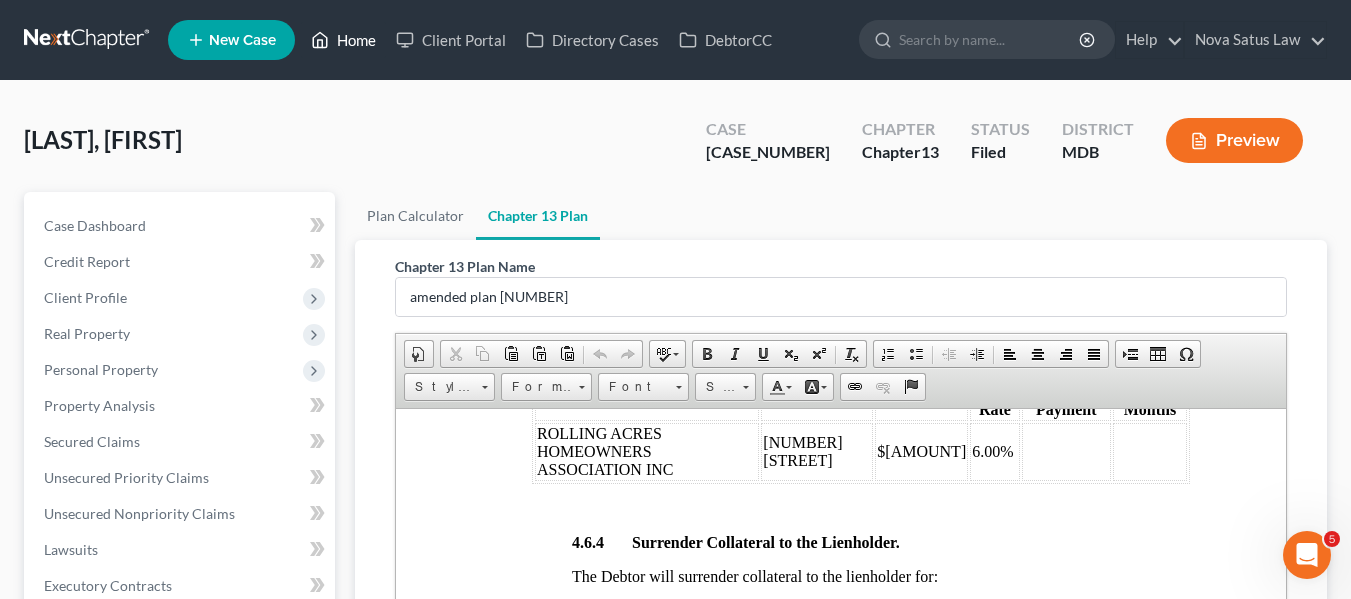 click on "Home" at bounding box center [343, 40] 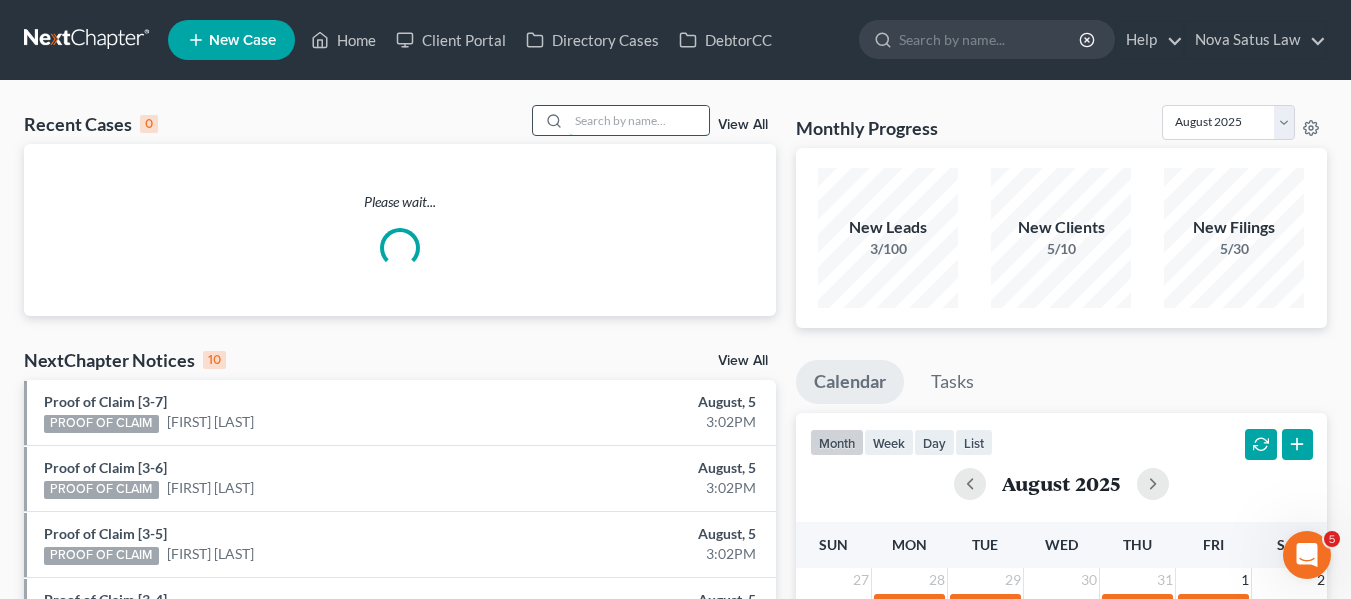 click at bounding box center [639, 120] 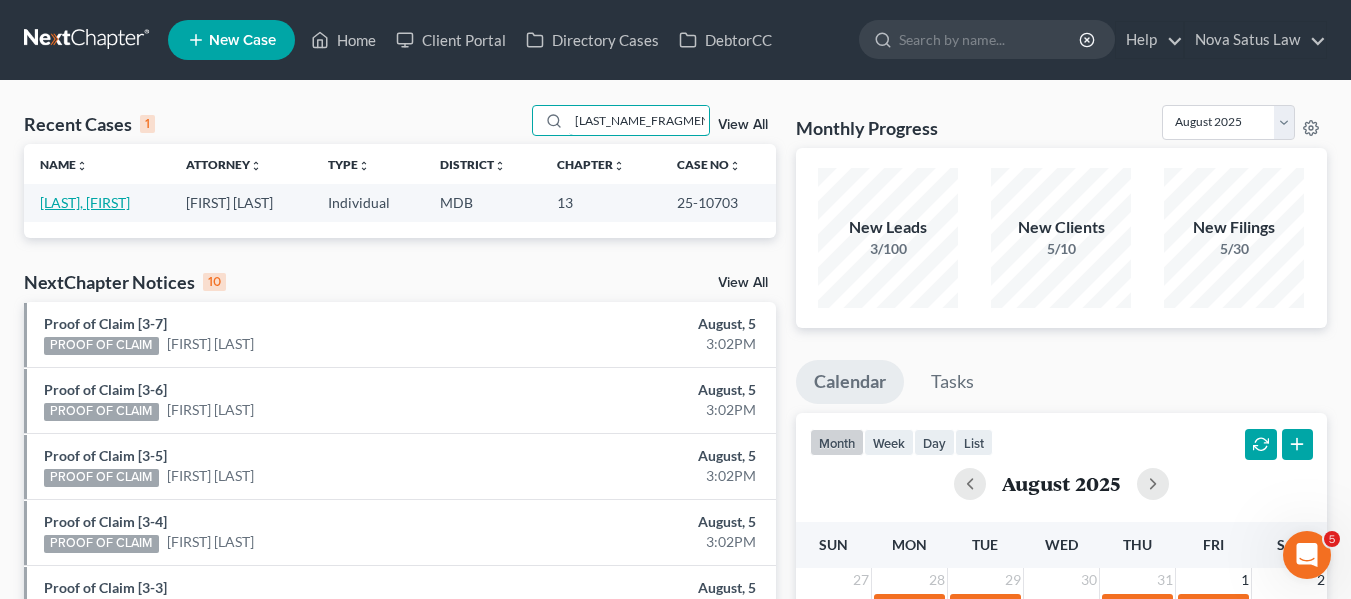type on "[LAST_NAME_FRAGMENT]" 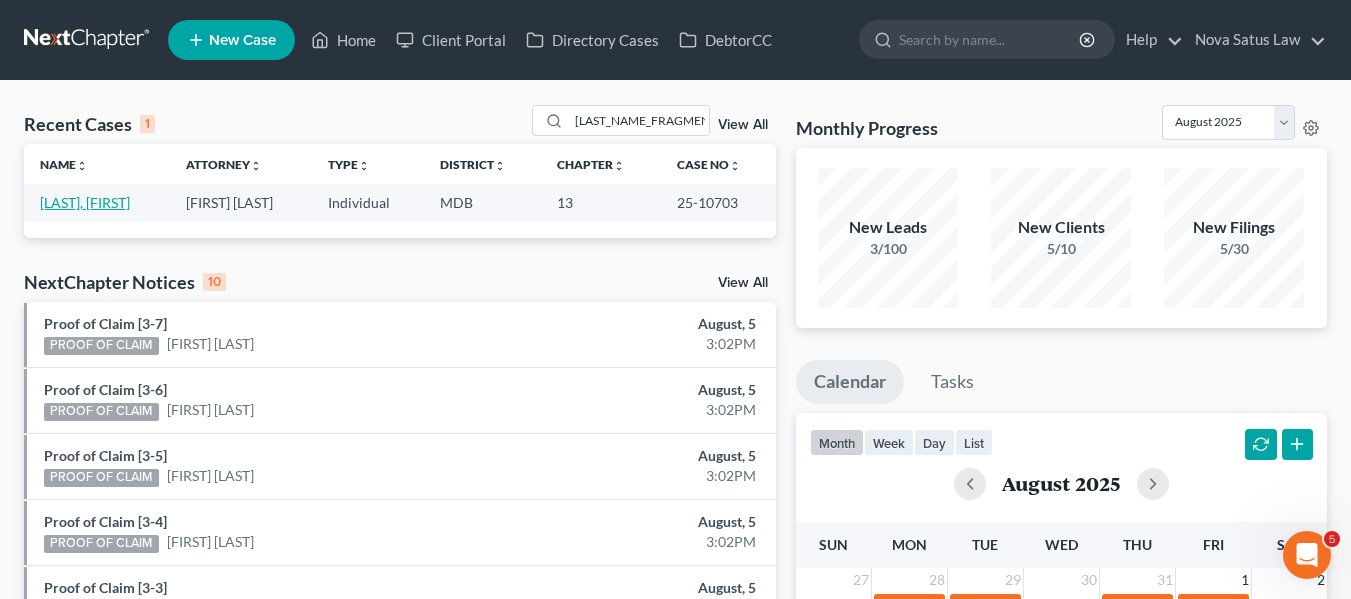 click on "[LAST], [FIRST]" at bounding box center [85, 202] 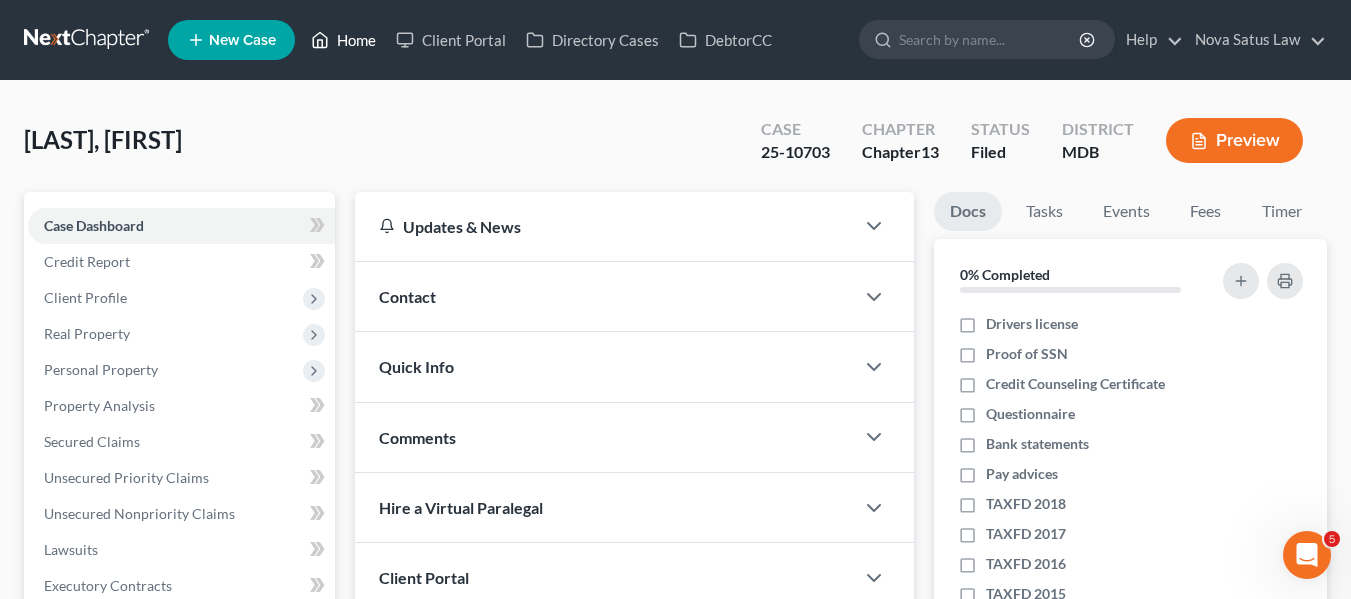 click on "Home" at bounding box center [343, 40] 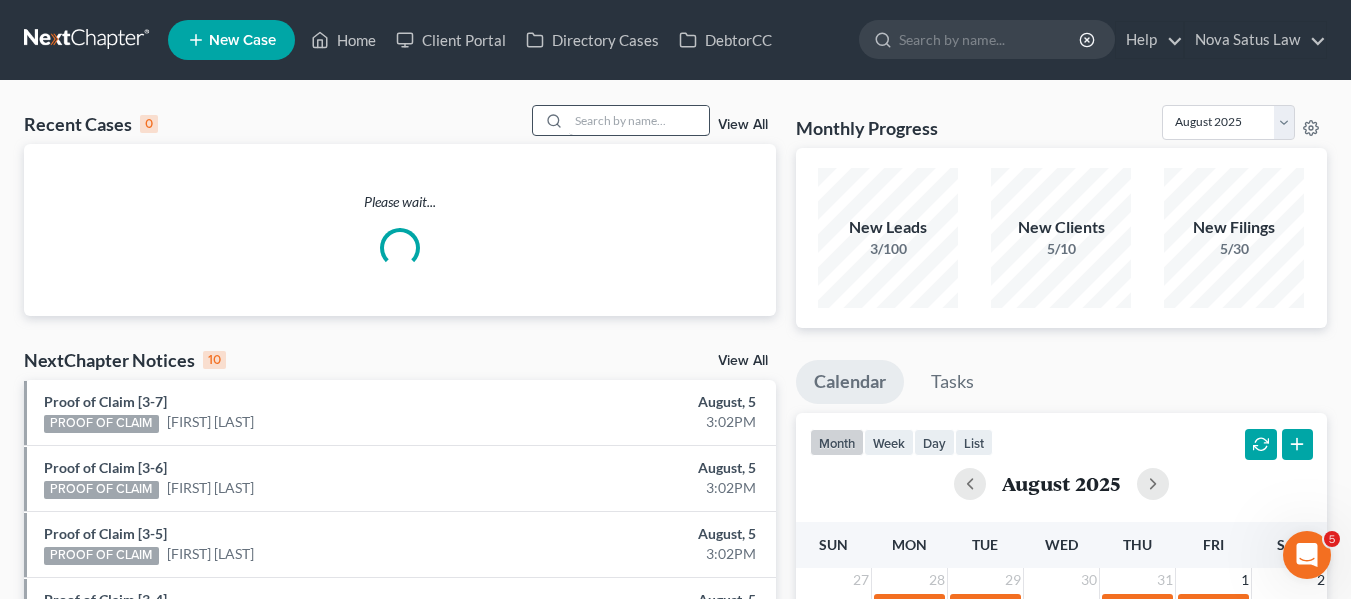 click on "Recent Cases 0 View All Please wait... NextChapter Notices 10 View All Proof of Claim [NUMBER]-[NUMBER] PROOF OF CLAIM [FIRST] [LAST] [MONTH], [DAY] [TIME] Proof of Claim [NUMBER]-[NUMBER] PROOF OF CLAIM [FIRST] [LAST] [MONTH], [DAY] [TIME] Proof of Claim [NUMBER]-[NUMBER] PROOF OF CLAIM [FIRST] [LAST] [MONTH], [DAY] [TIME] Proof of Claim [NUMBER]-[NUMBER] PROOF OF CLAIM [FIRST] [LAST] [MONTH], [DAY] [TIME] Proof of Claim [NUMBER]-[NUMBER] PROOF OF CLAIM [FIRST] [LAST] [MONTH], [DAY] [TIME] Proof of Claim [NUMBER]-[NUMBER] PROOF OF CLAIM [FIRST] [LAST] [MONTH], [DAY] [TIME] Proof of Claim [NUMBER]-[NUMBER] PROOF OF CLAIM [FIRST] [LAST] [MONTH], [DAY] [TIME] [CASE_NUMBER] Objection to Confirmation of the Plan - CH13 - [FIRST] [LAST] [NUMBER] NOTICE [FIRST] [LAST] [MONTH], [DAY] [TIME] [CASE_NUMBER] Financial Management Course - CH13 - [FIRST] [LAST] NOTICE [FIRST] [LAST] [MONTH], [DAY] [TIME] [CASE_NUMBER] Debtor's Affidavit Requesting Discharge - CH13 - [FIRST] [LAST] [NUMBER] NOTICE [FIRST] [LAST] [MONTH], [DAY] [TIME] Upgrade" at bounding box center [675, 618] 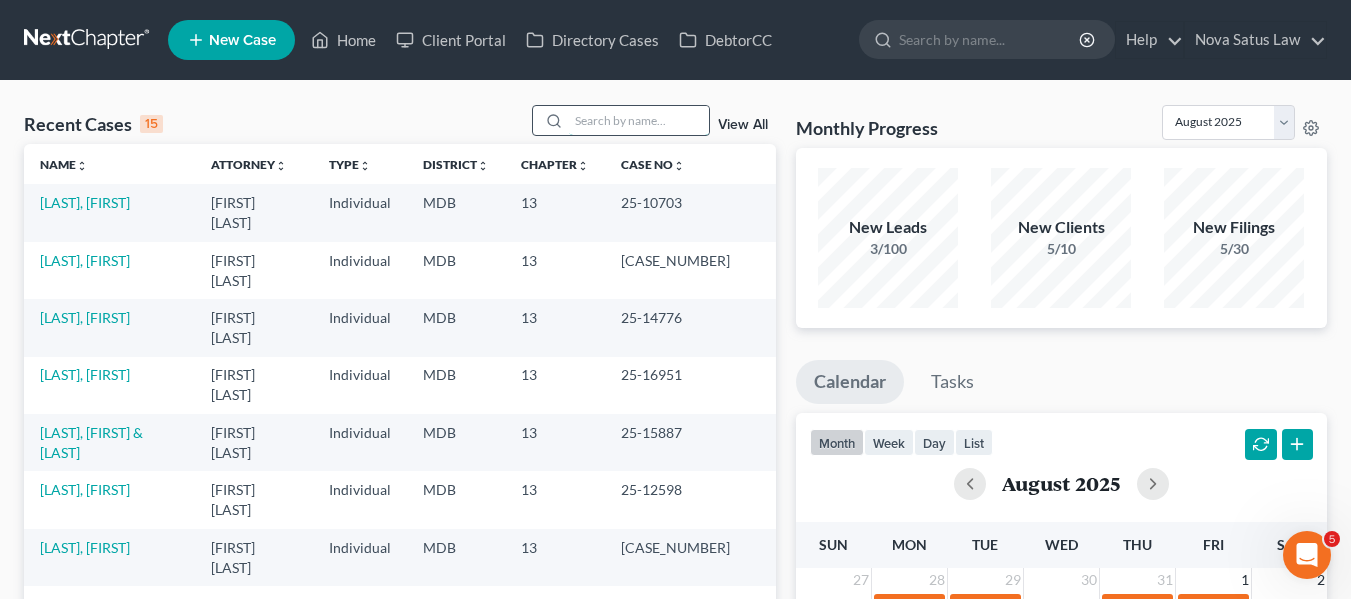 click at bounding box center [639, 120] 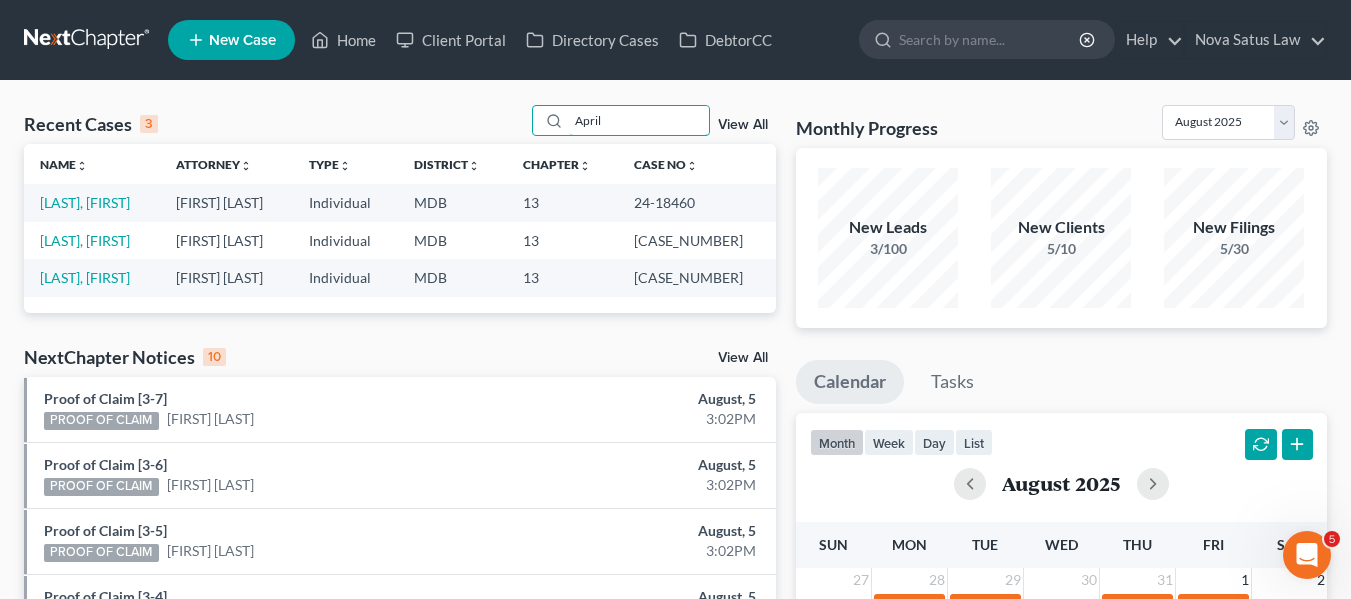 type on "April" 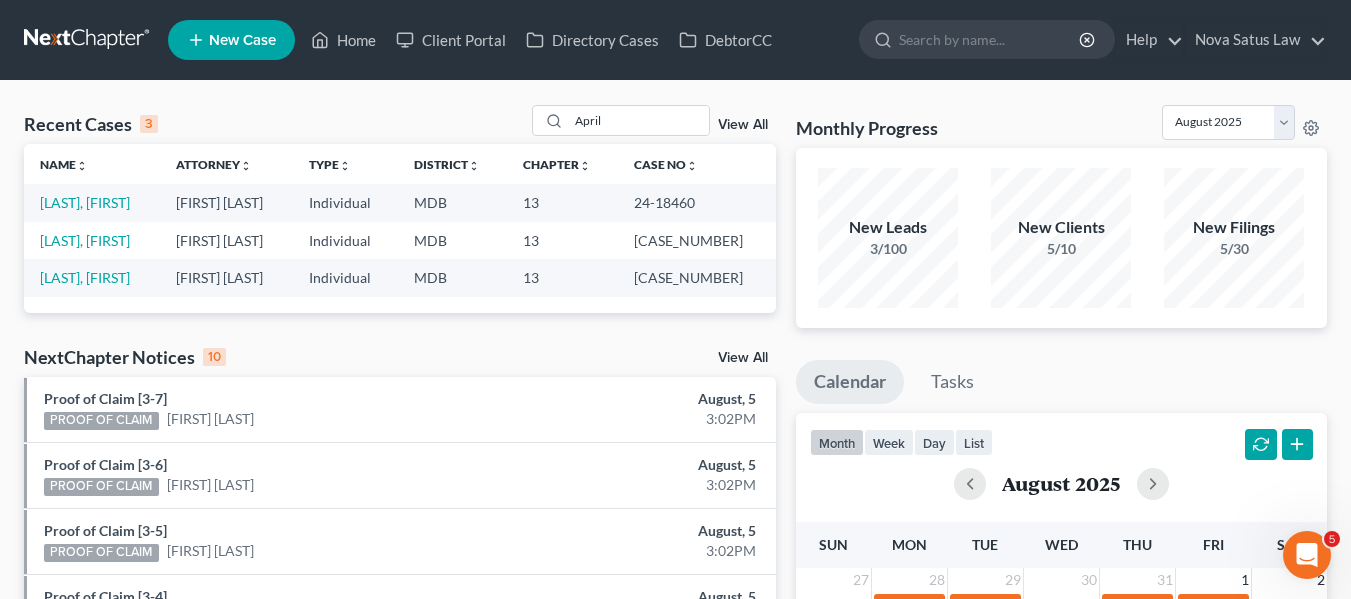click on "[LAST], [FIRST]" at bounding box center (92, 202) 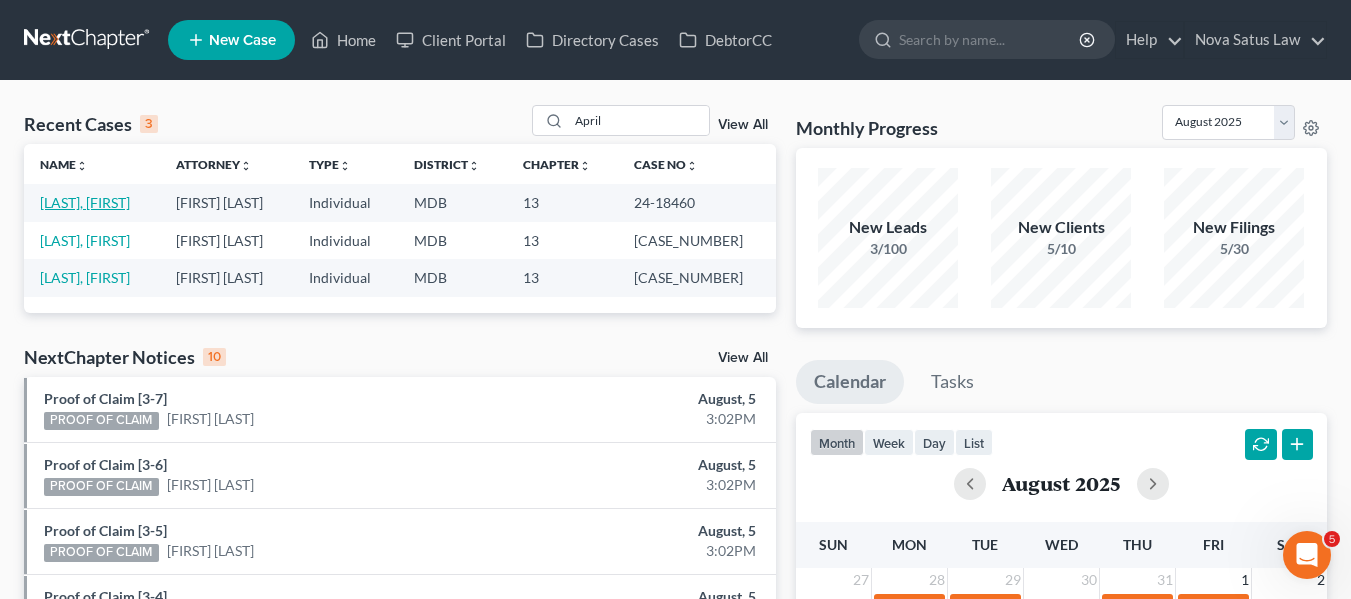 click on "[LAST], [FIRST]" at bounding box center (85, 202) 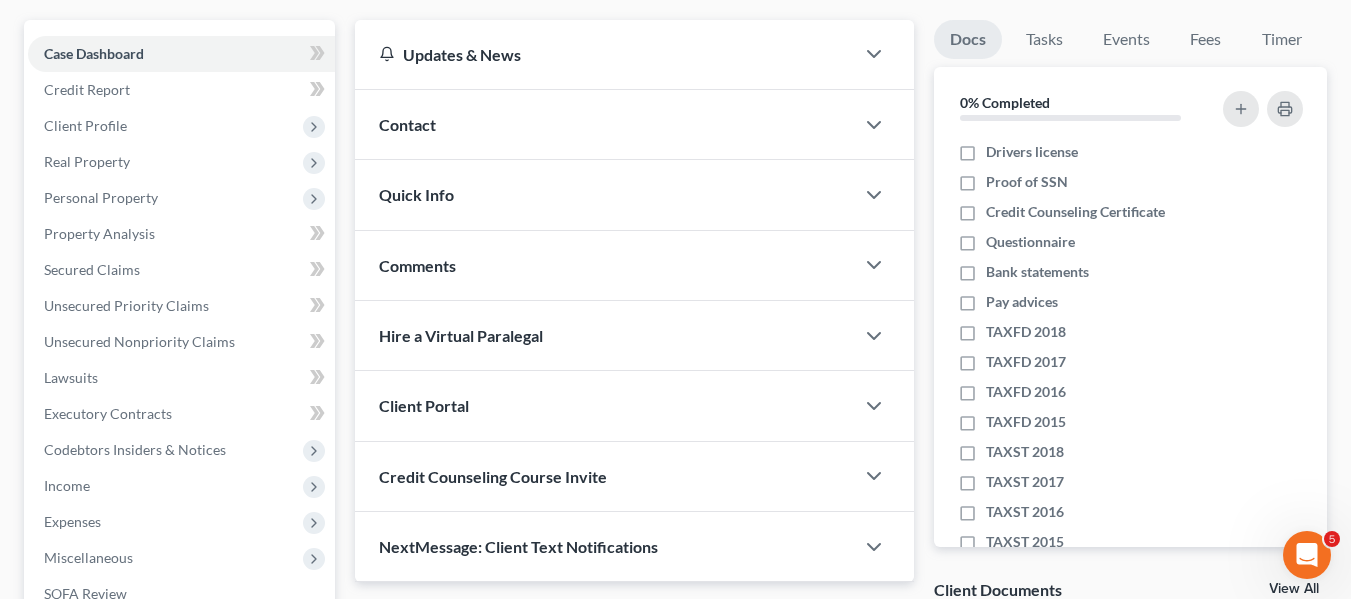 scroll, scrollTop: 0, scrollLeft: 0, axis: both 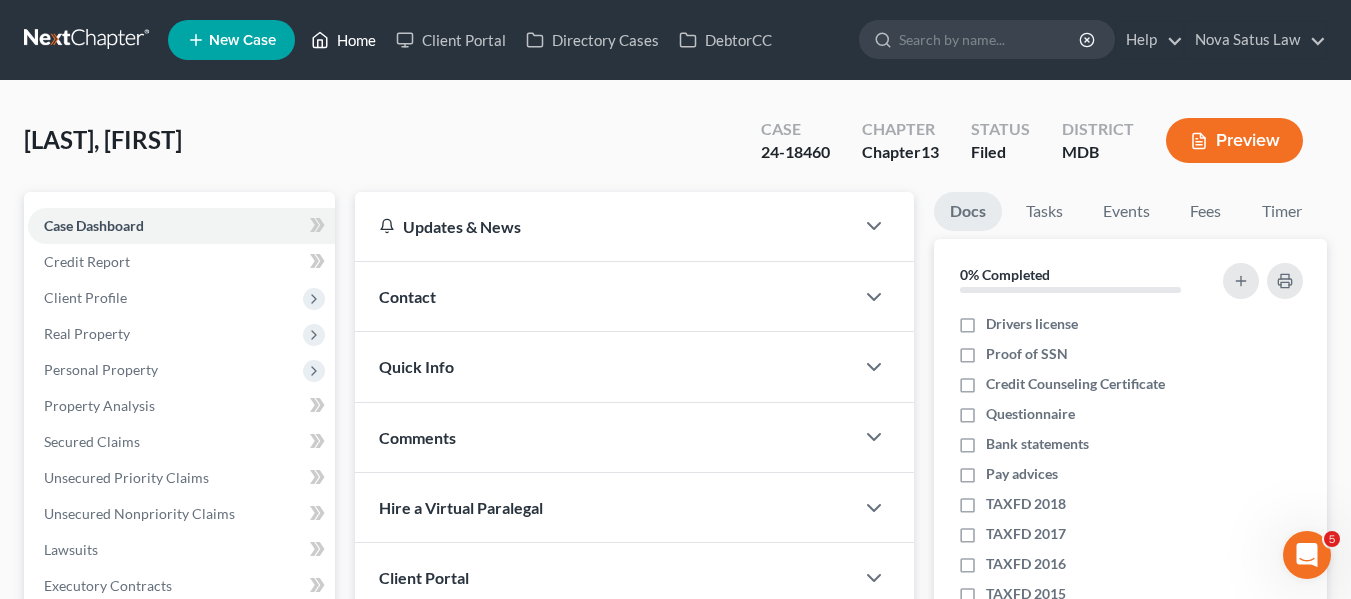 click on "Home" at bounding box center [343, 40] 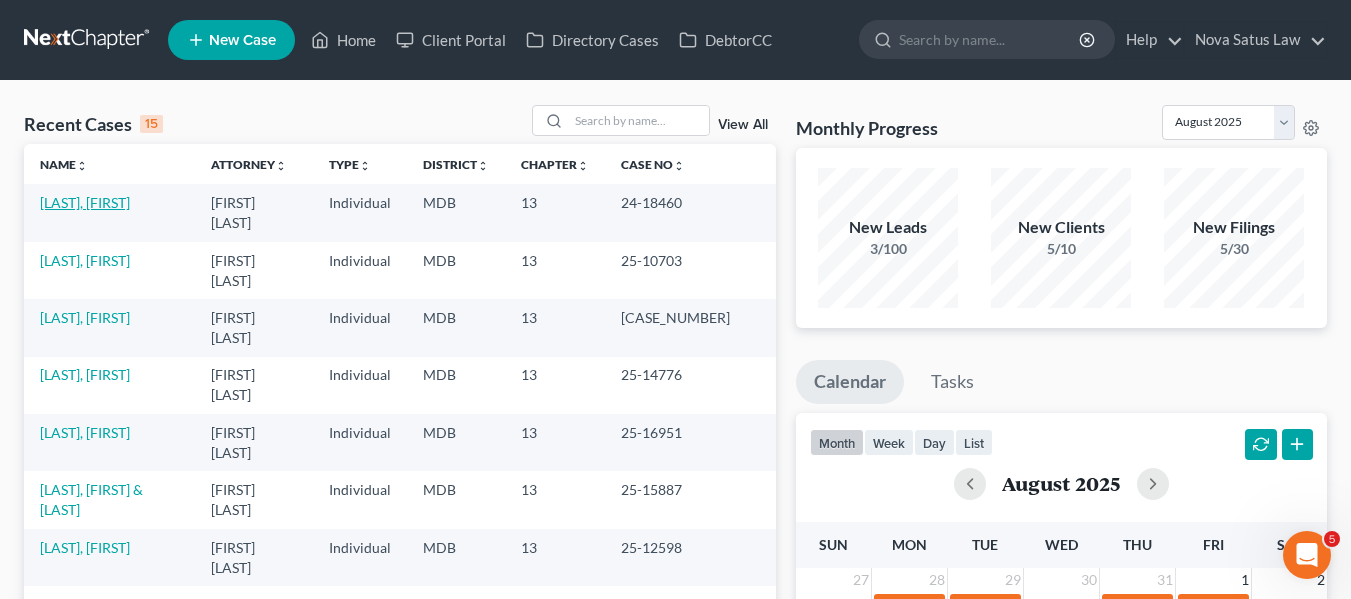 click on "[LAST], [FIRST]" at bounding box center (85, 202) 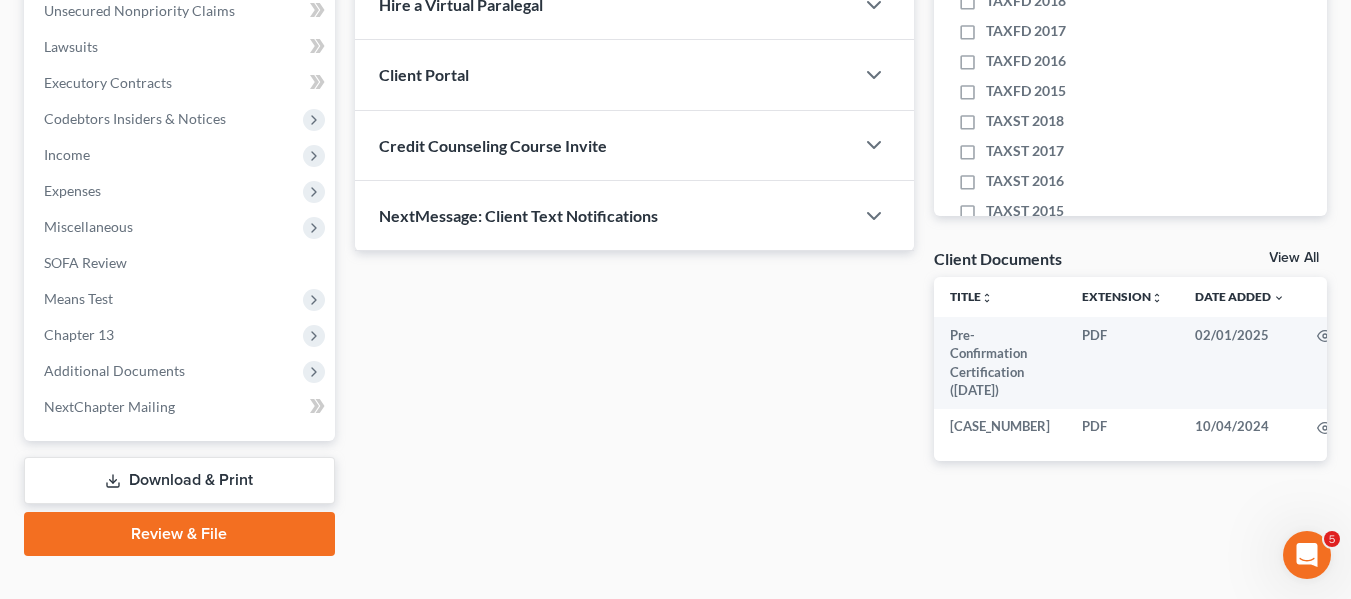 scroll, scrollTop: 504, scrollLeft: 0, axis: vertical 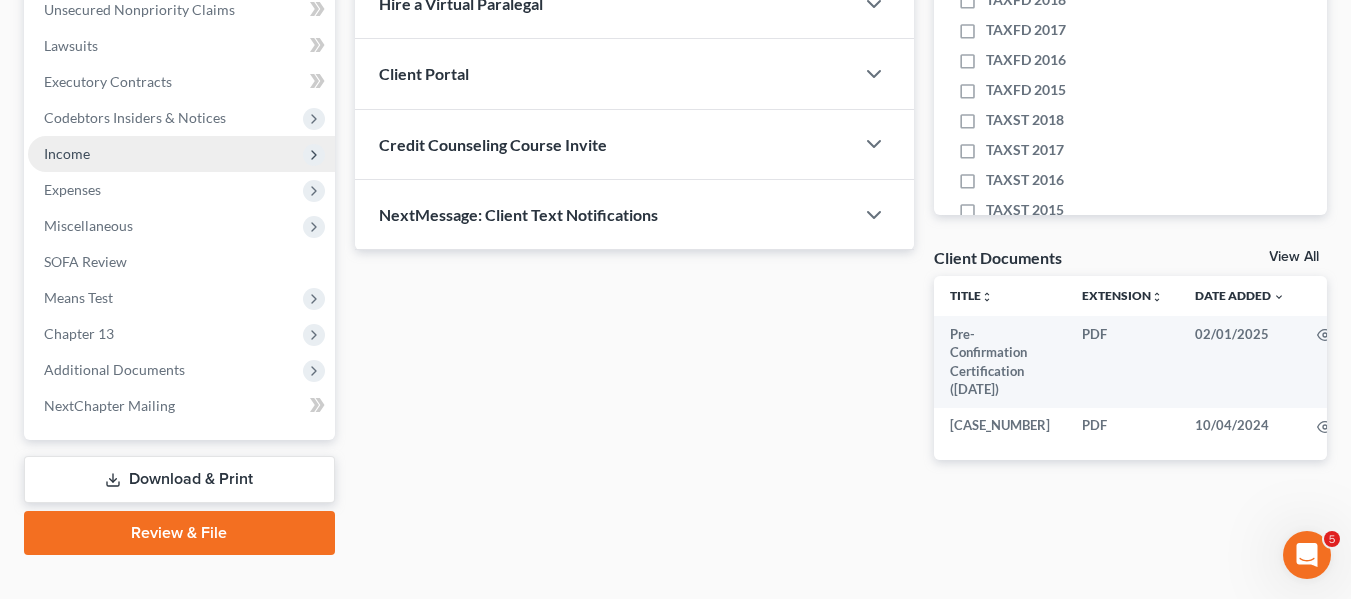 click on "Income" at bounding box center (181, 154) 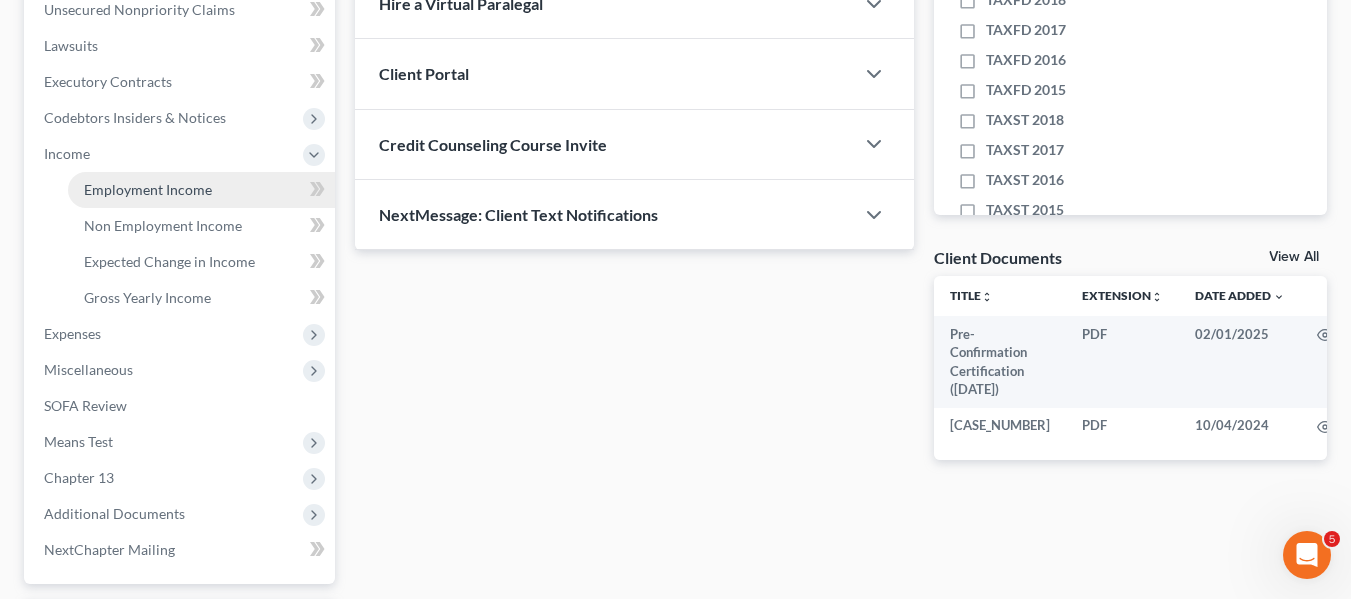 click on "Employment Income" at bounding box center [201, 190] 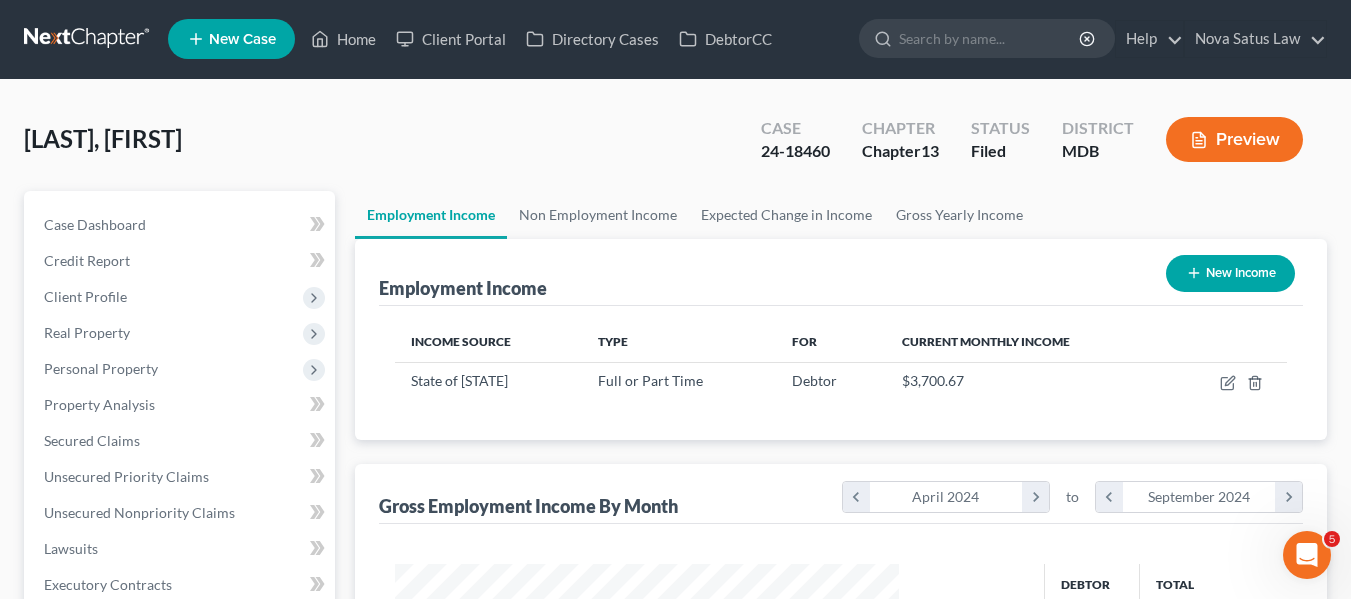 scroll, scrollTop: 0, scrollLeft: 0, axis: both 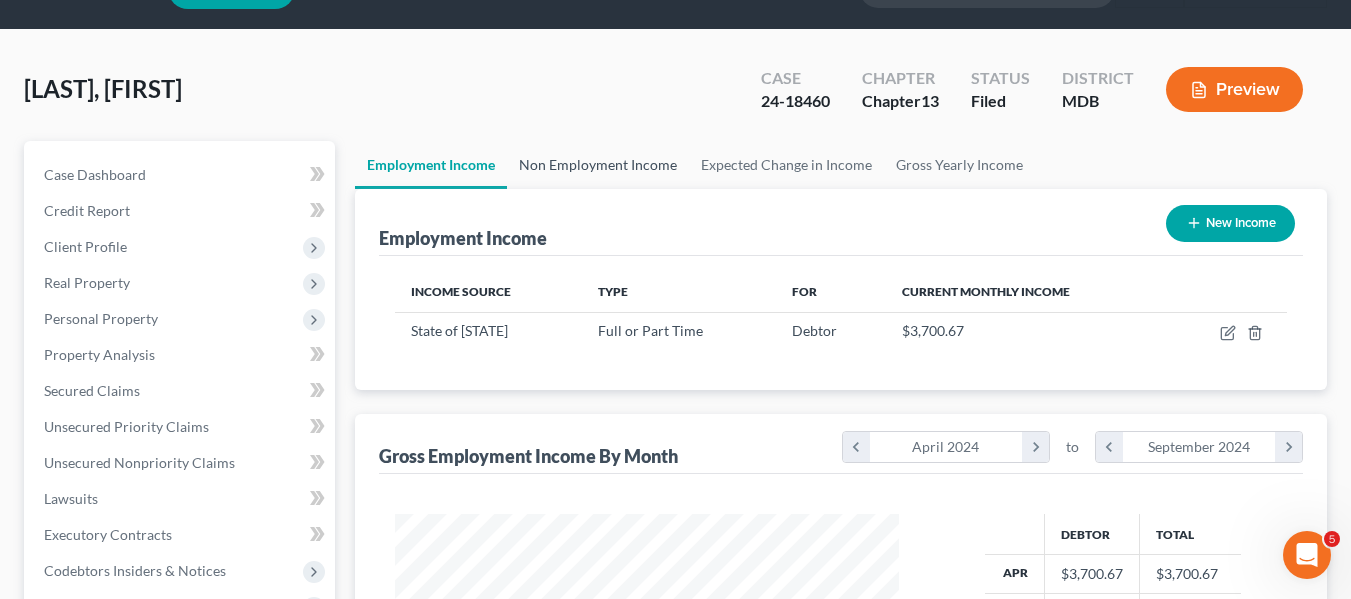 click on "Non Employment Income" at bounding box center [598, 165] 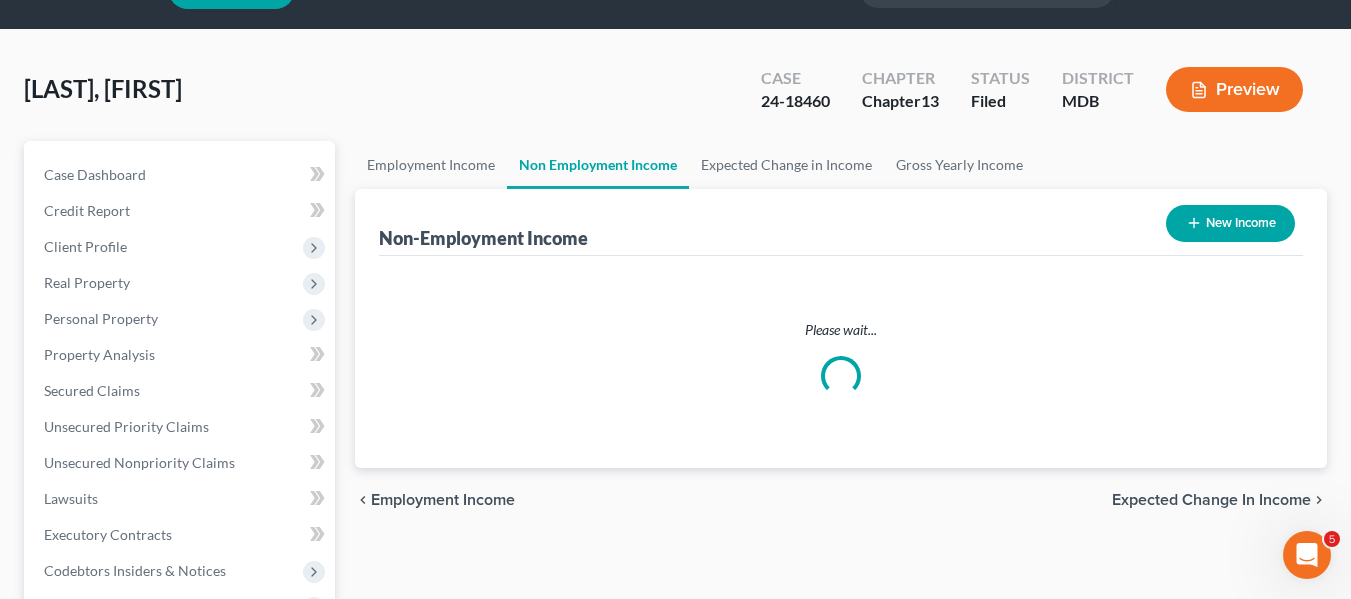 scroll, scrollTop: 0, scrollLeft: 0, axis: both 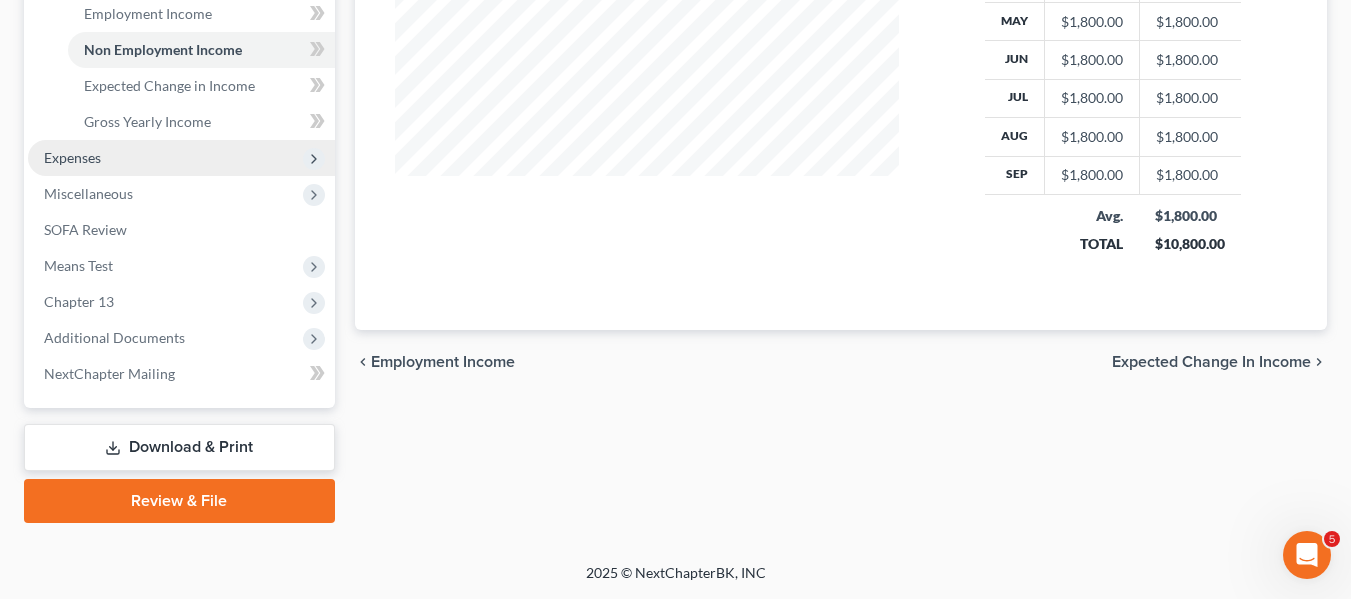 click on "Expenses" at bounding box center [181, 158] 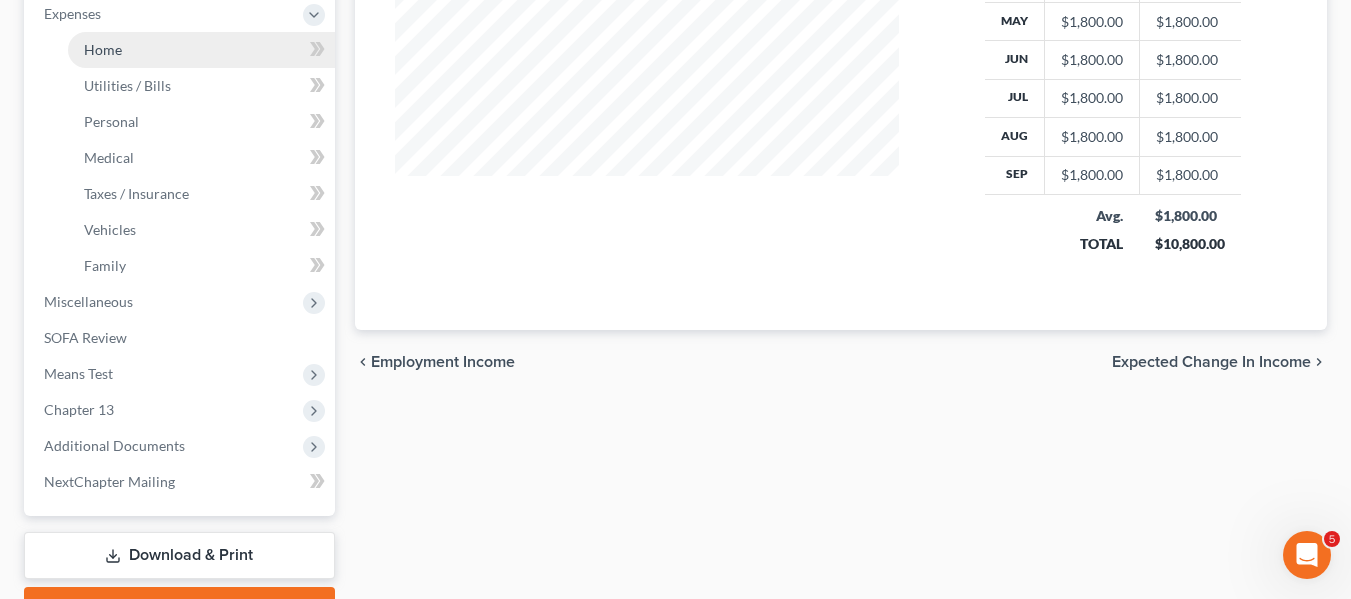 click on "Home" at bounding box center [201, 50] 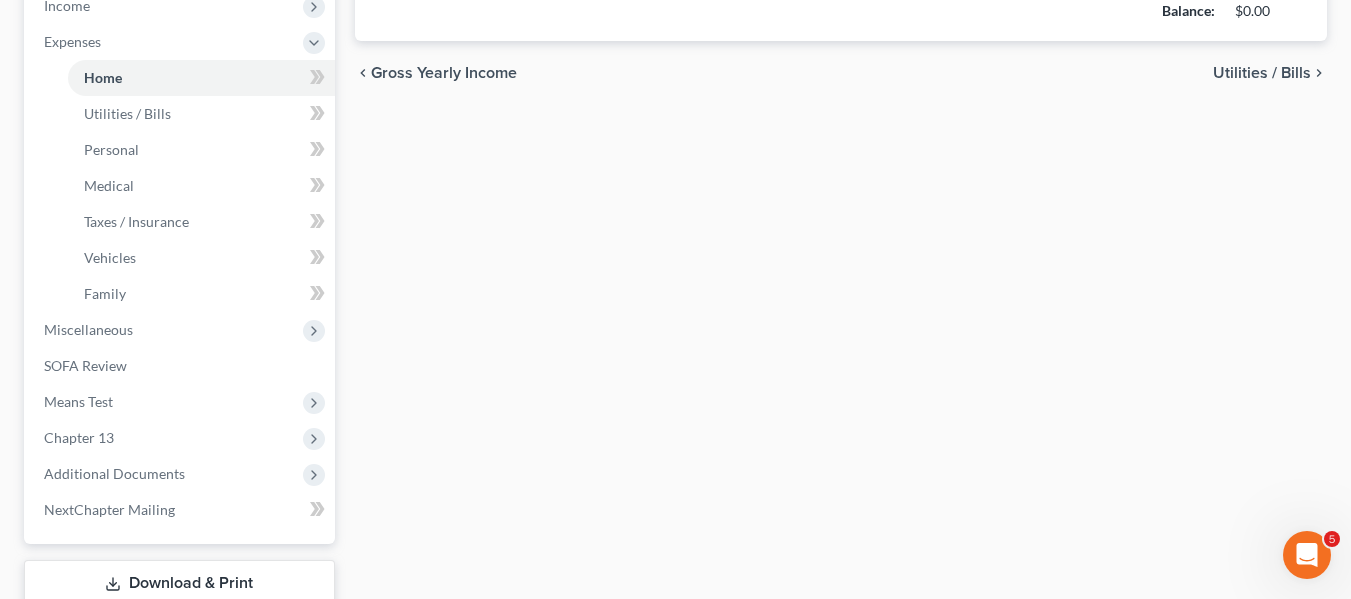 type on "1,465.00" 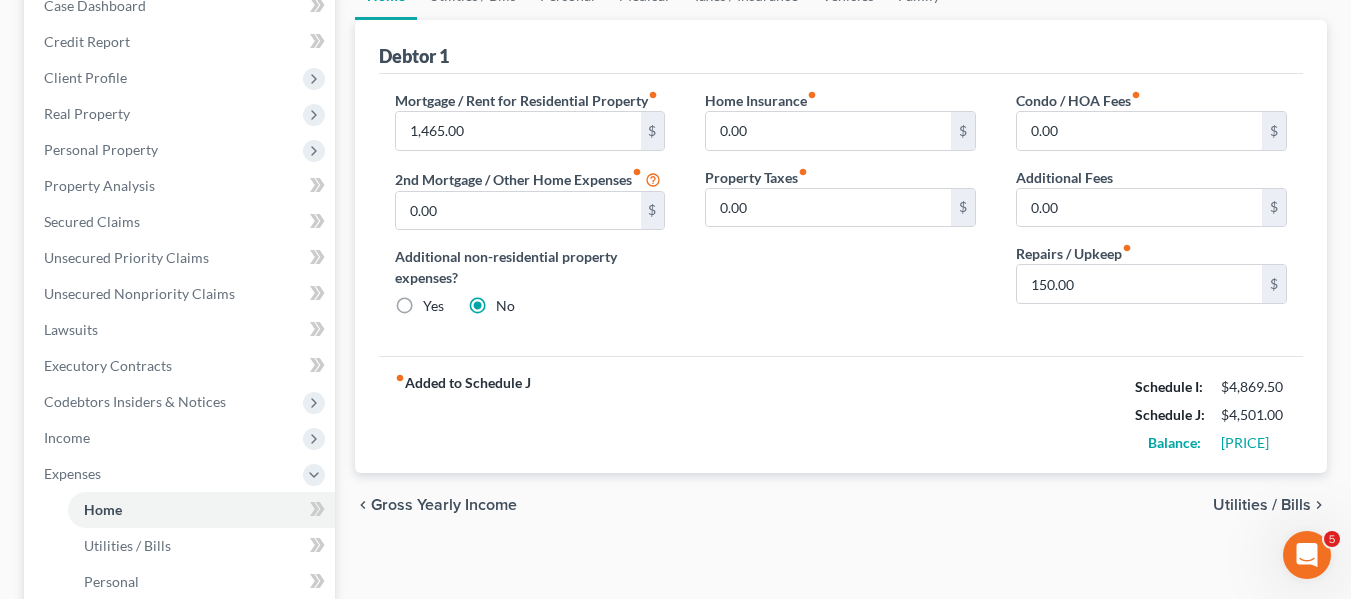 scroll, scrollTop: 0, scrollLeft: 0, axis: both 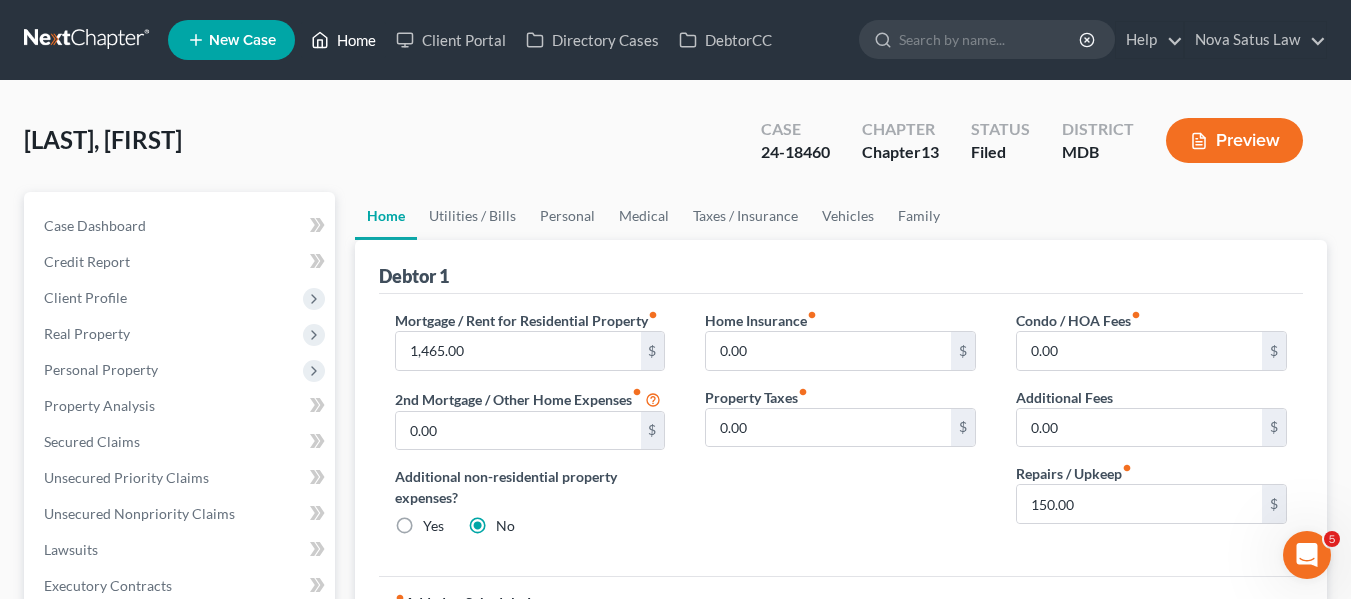 click on "Home" at bounding box center [343, 40] 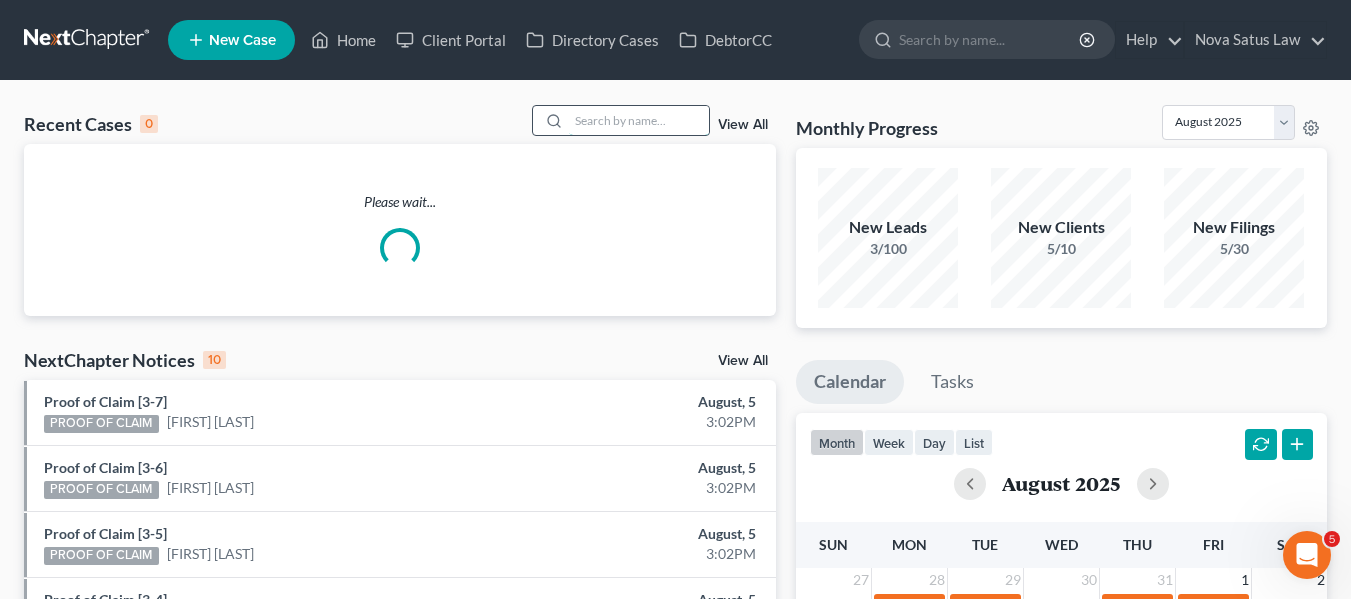 click at bounding box center (639, 120) 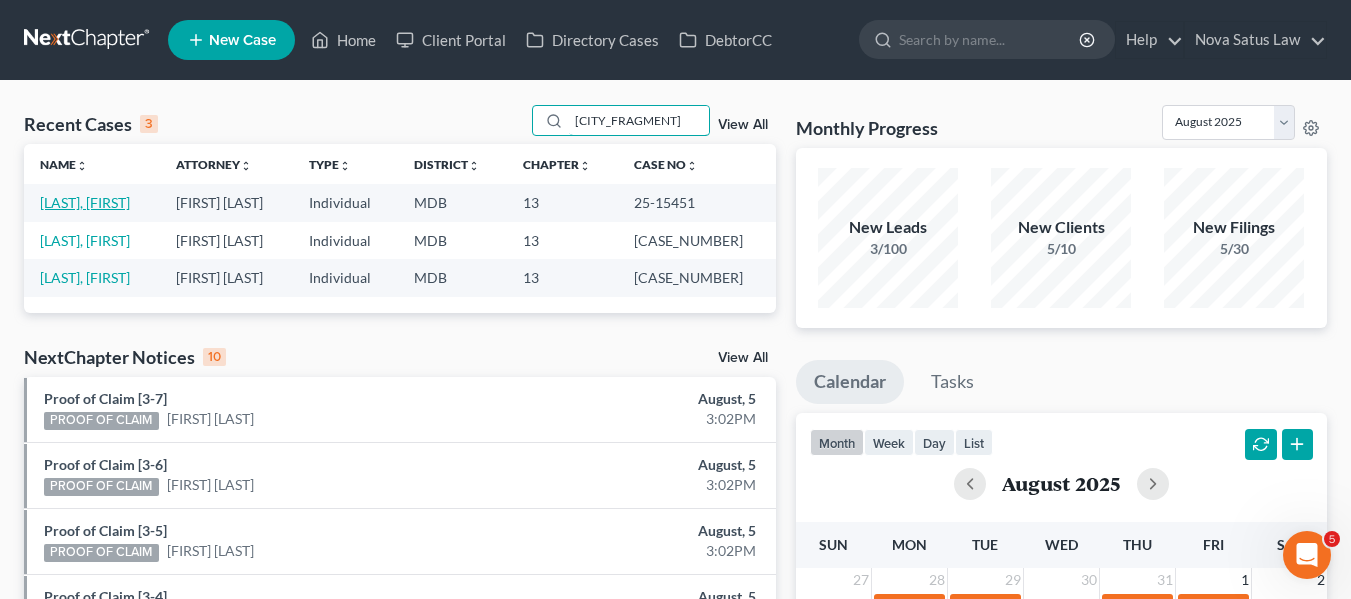 type on "[CITY_FRAGMENT]" 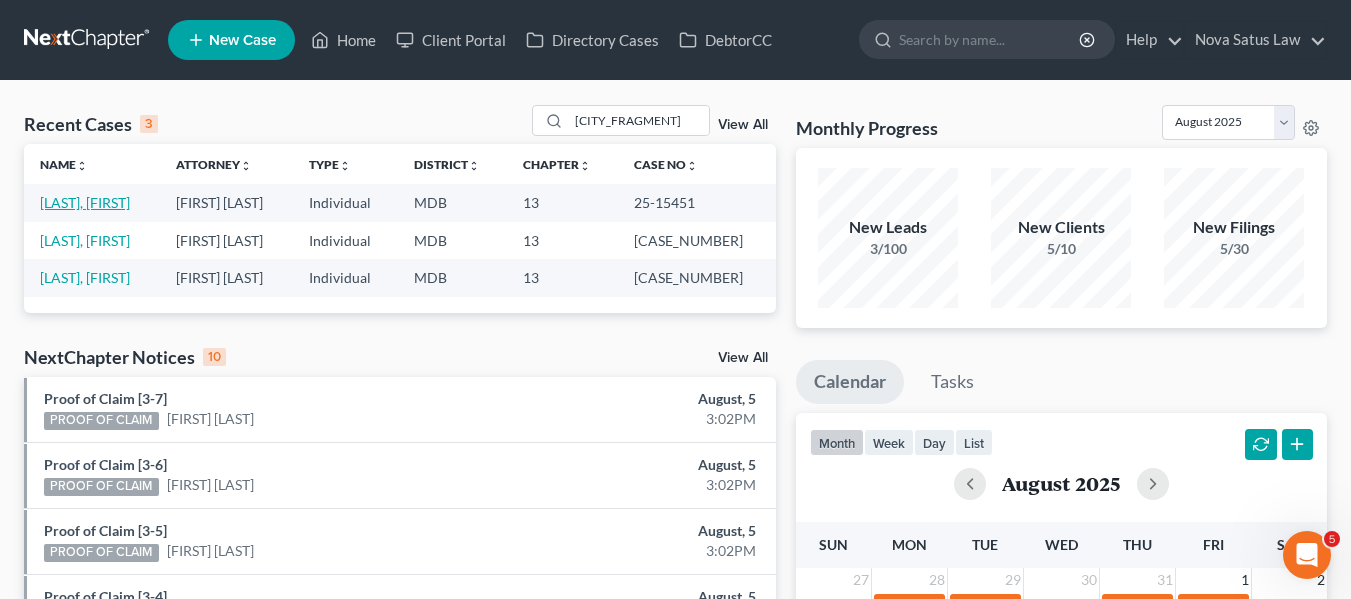 click on "[LAST], [FIRST]" at bounding box center [85, 202] 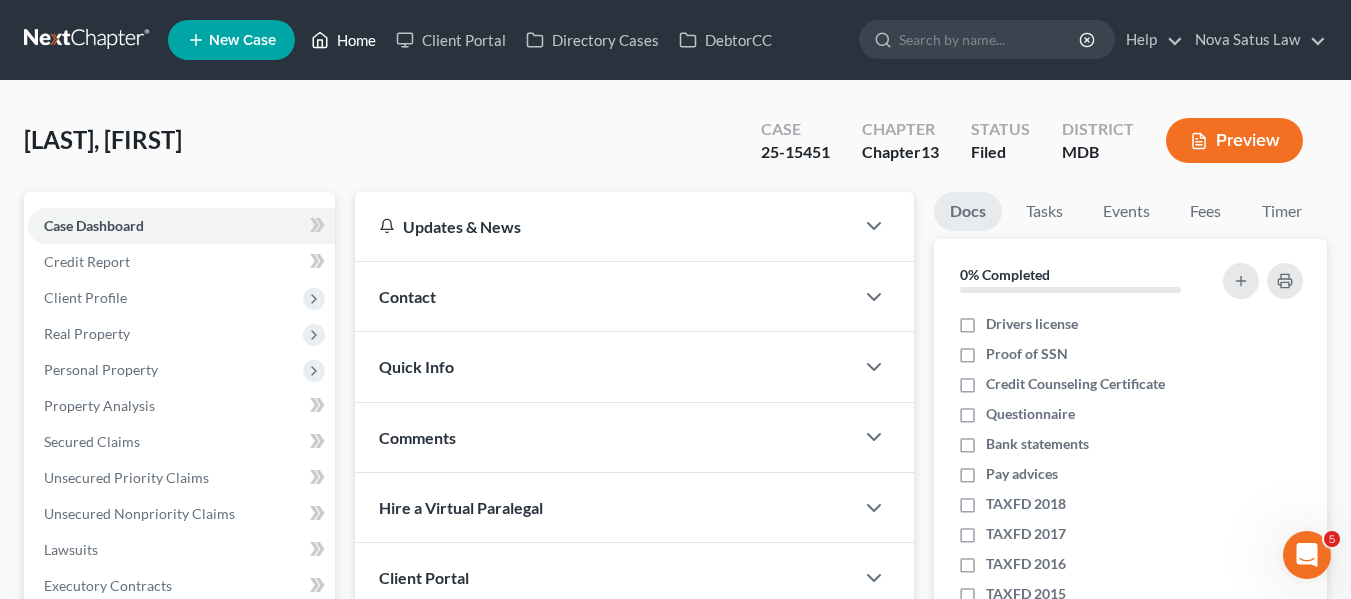 click on "Home" at bounding box center [343, 40] 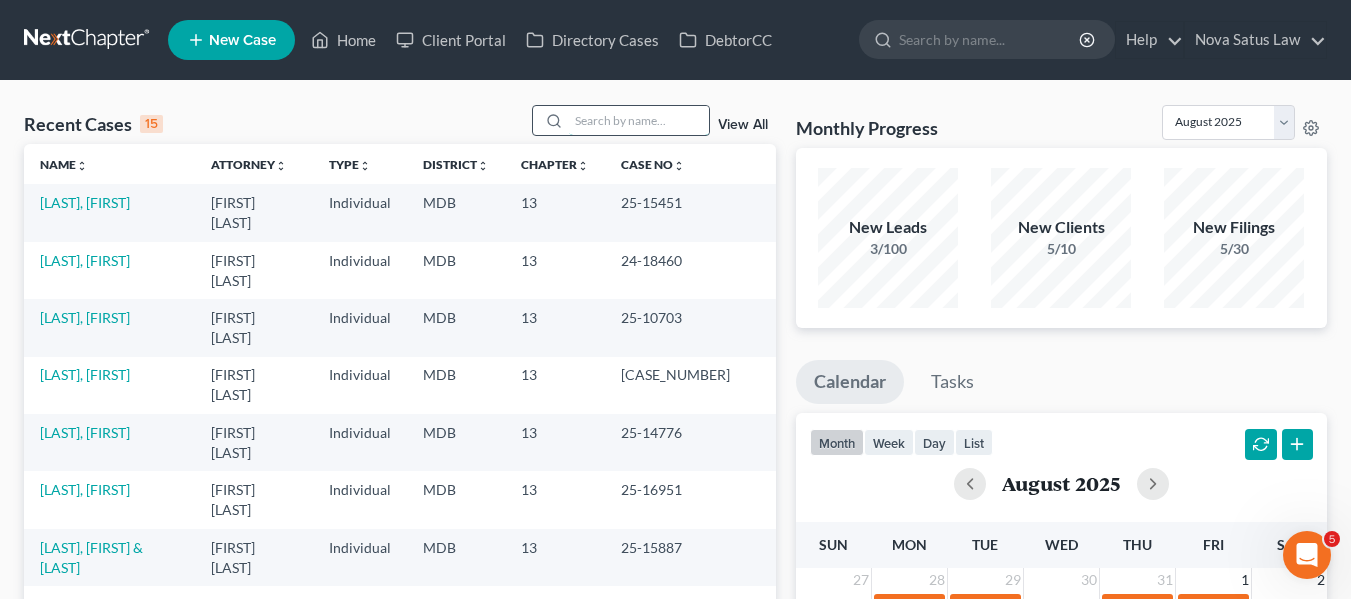 click at bounding box center [639, 120] 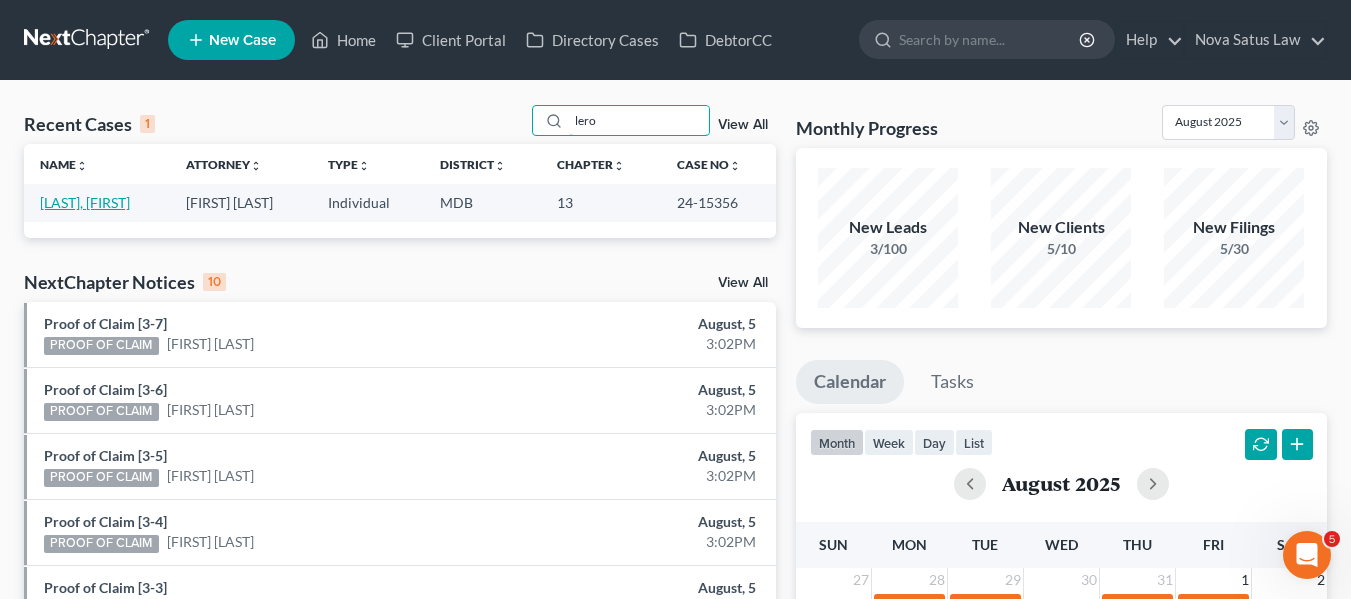 type on "lero" 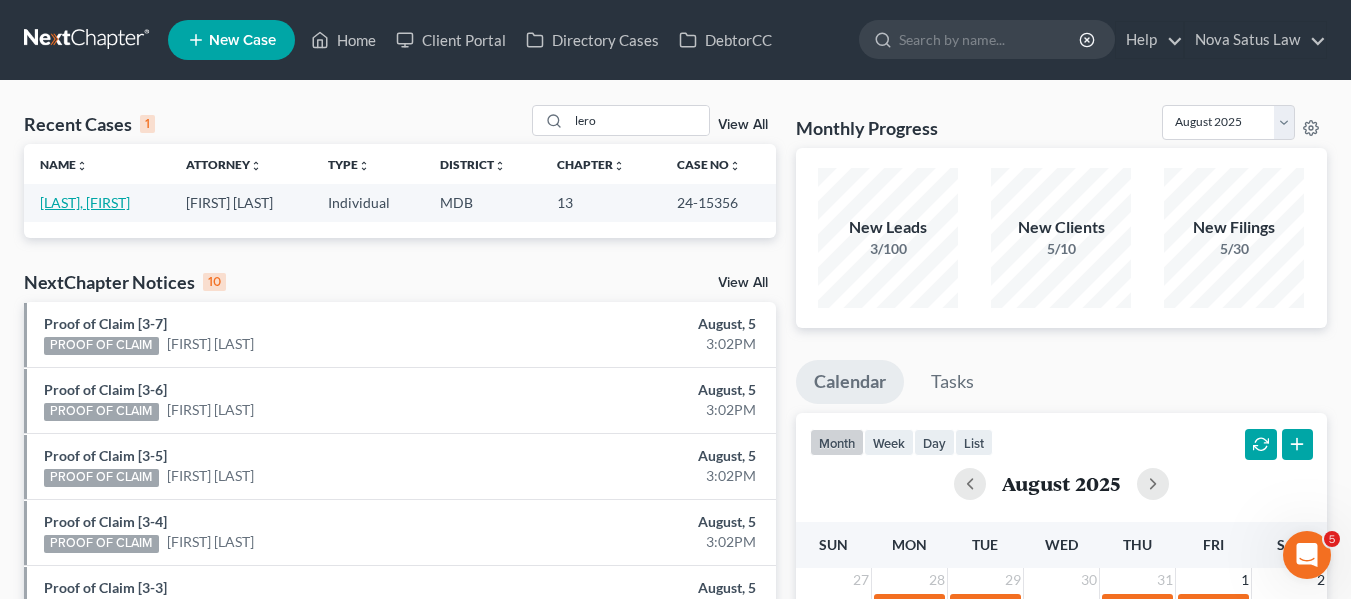 click on "[LAST], [FIRST]" at bounding box center (85, 202) 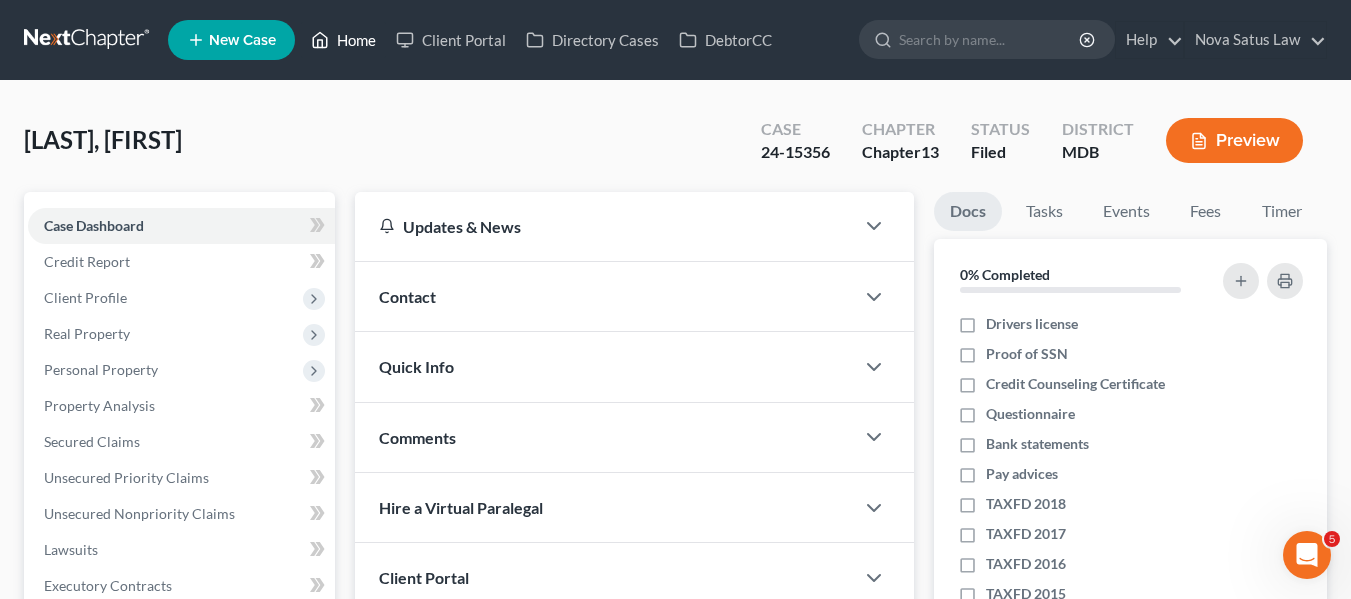 click on "Home" at bounding box center (343, 40) 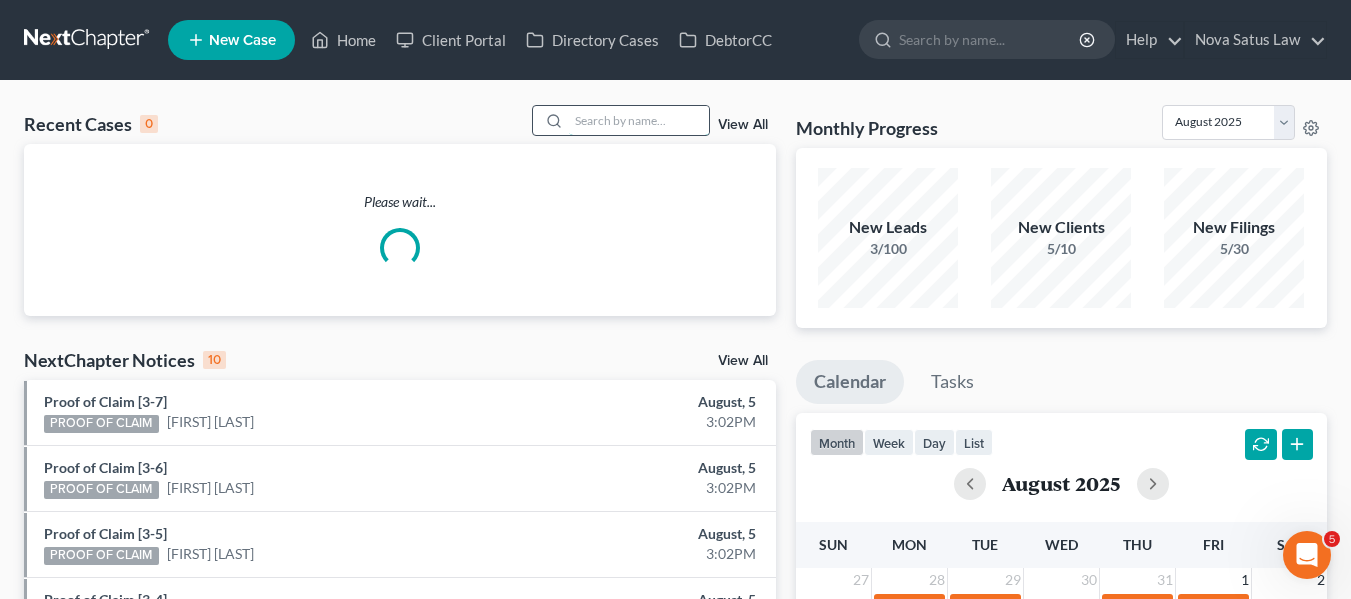 click at bounding box center (639, 120) 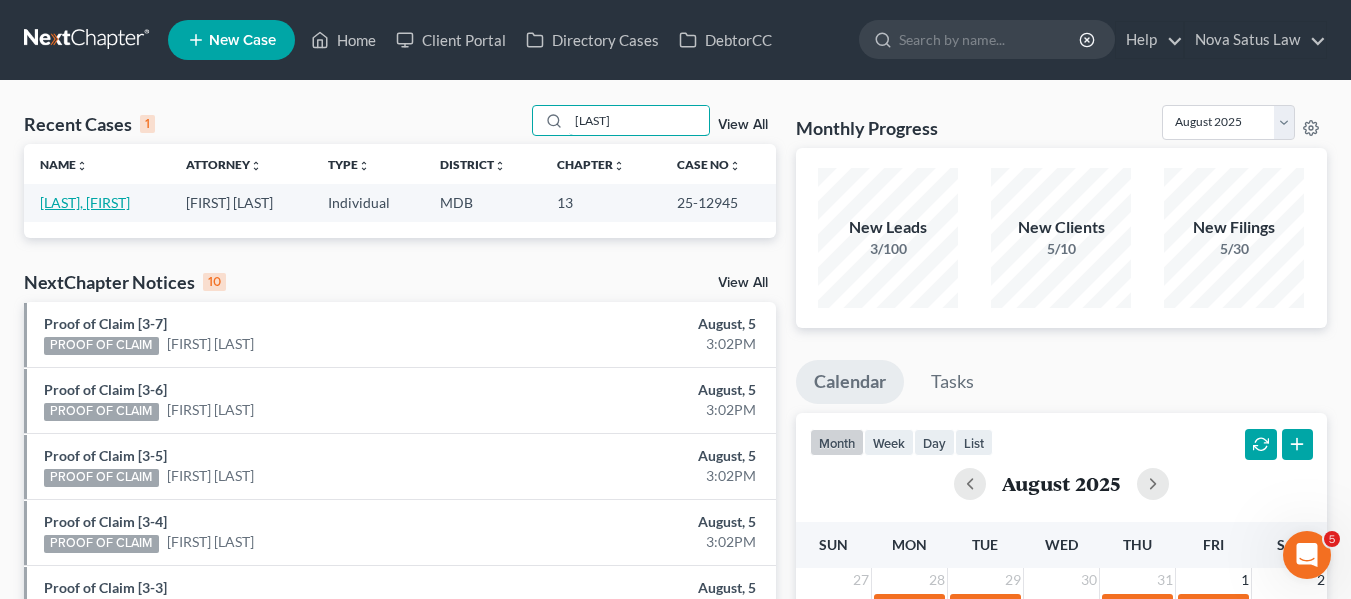 type on "[LAST]" 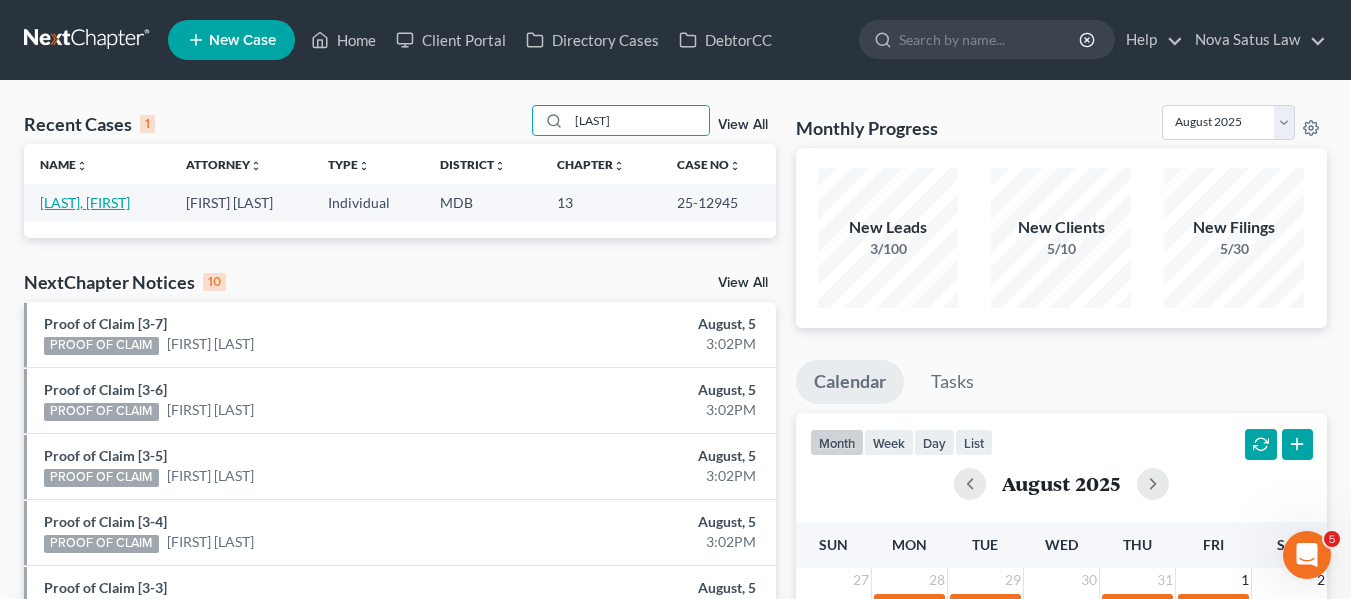 click on "[LAST], [FIRST]" at bounding box center [85, 202] 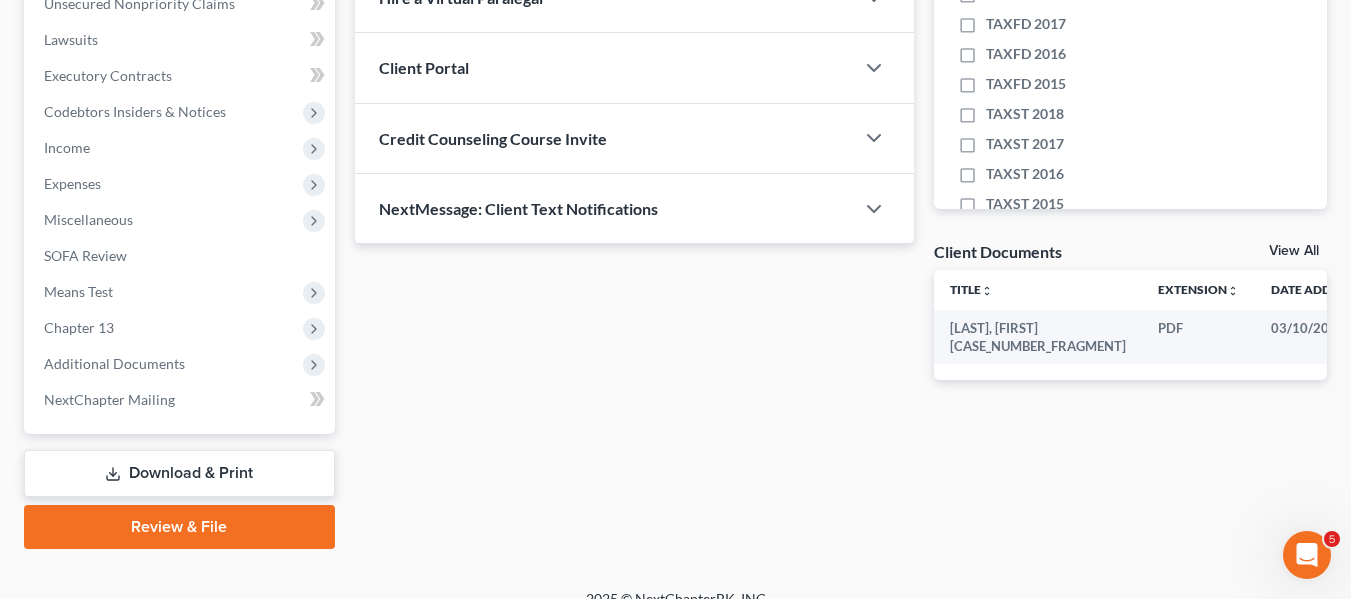 scroll, scrollTop: 536, scrollLeft: 0, axis: vertical 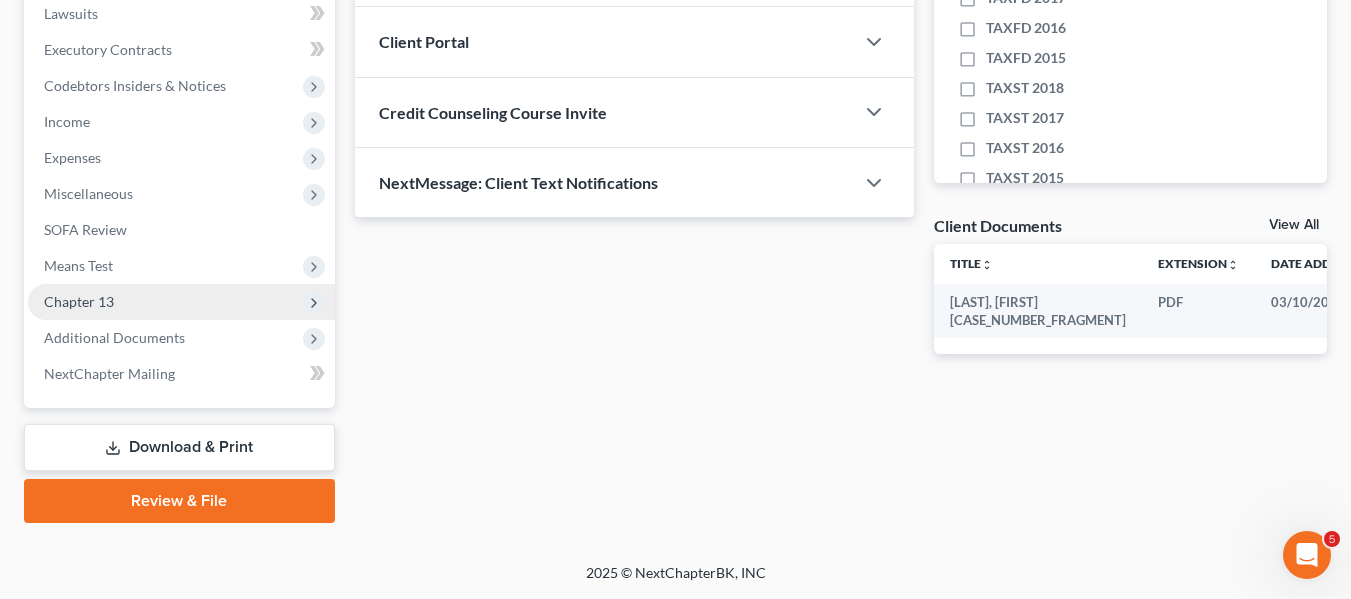 click on "Chapter 13" at bounding box center (181, 302) 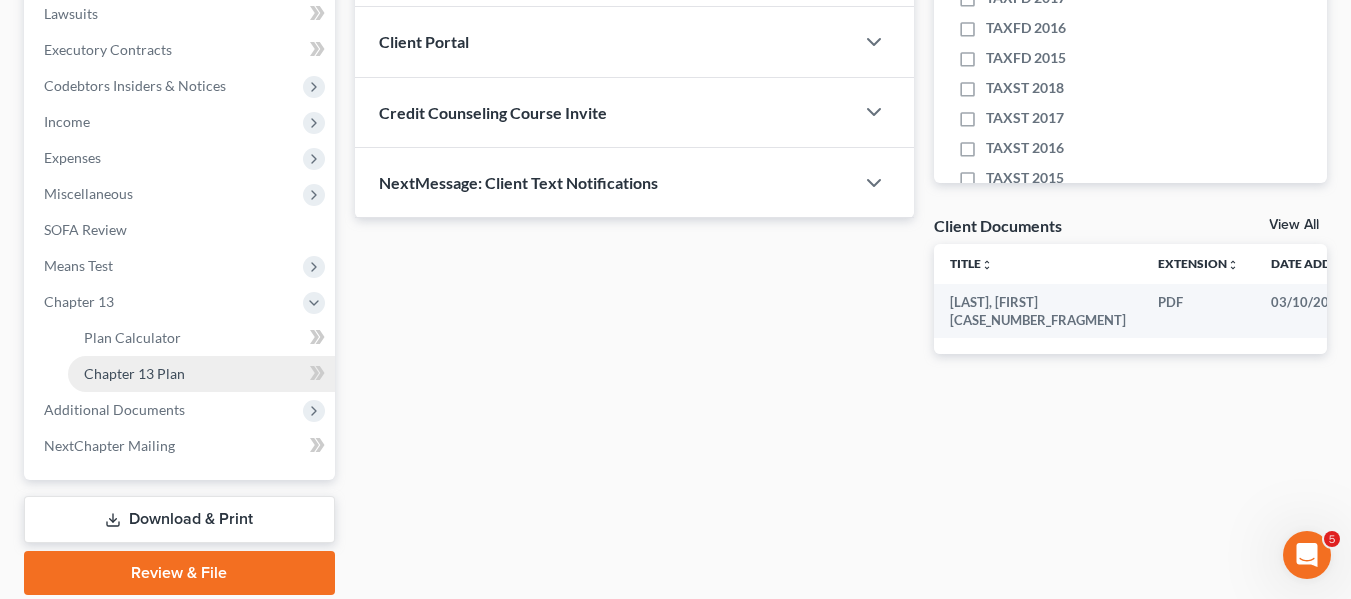 click on "Chapter 13 Plan" at bounding box center (134, 373) 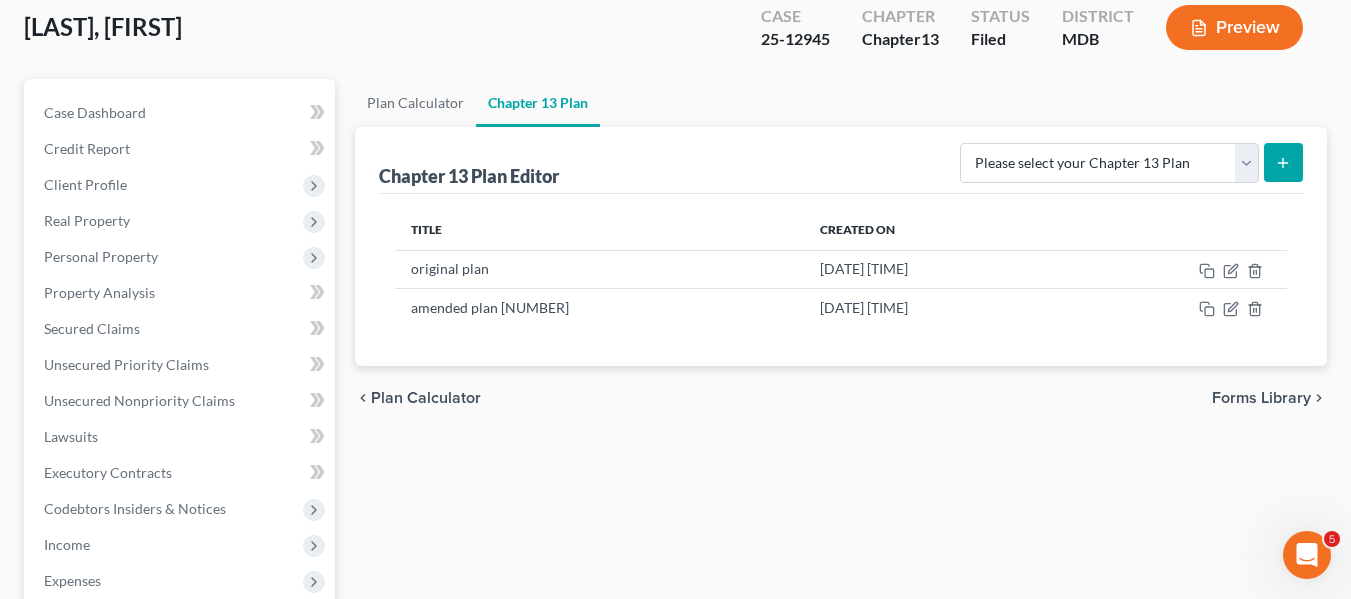 scroll, scrollTop: 116, scrollLeft: 0, axis: vertical 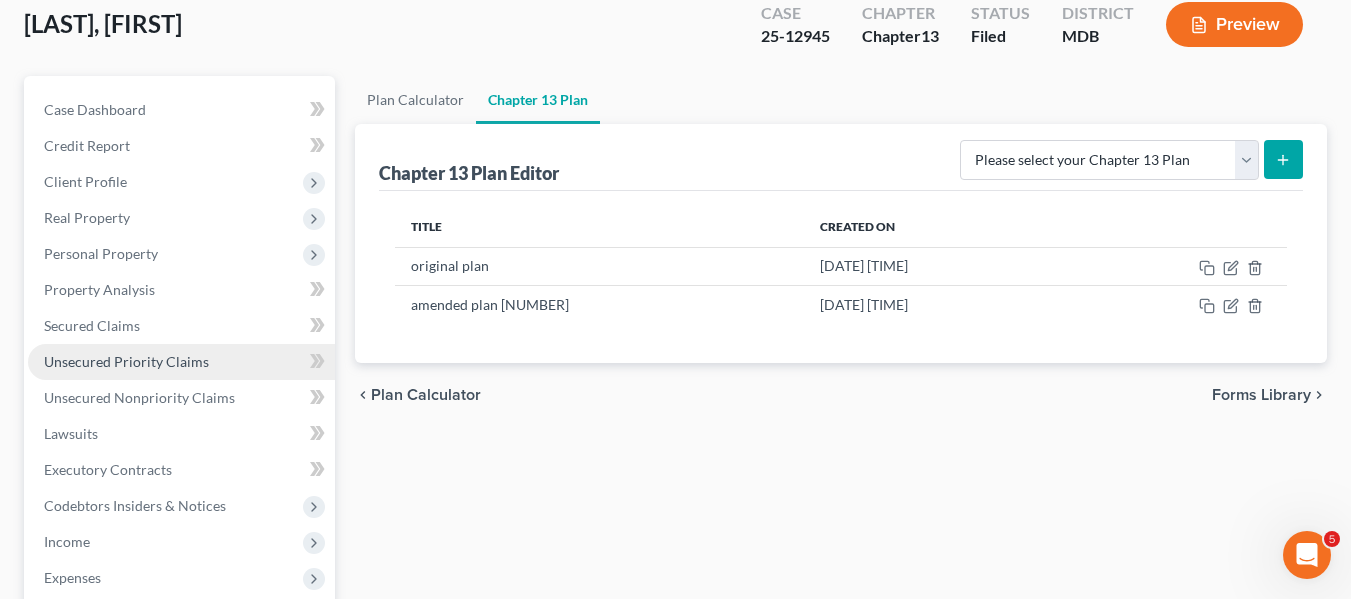 click on "Unsecured Priority Claims" at bounding box center [126, 361] 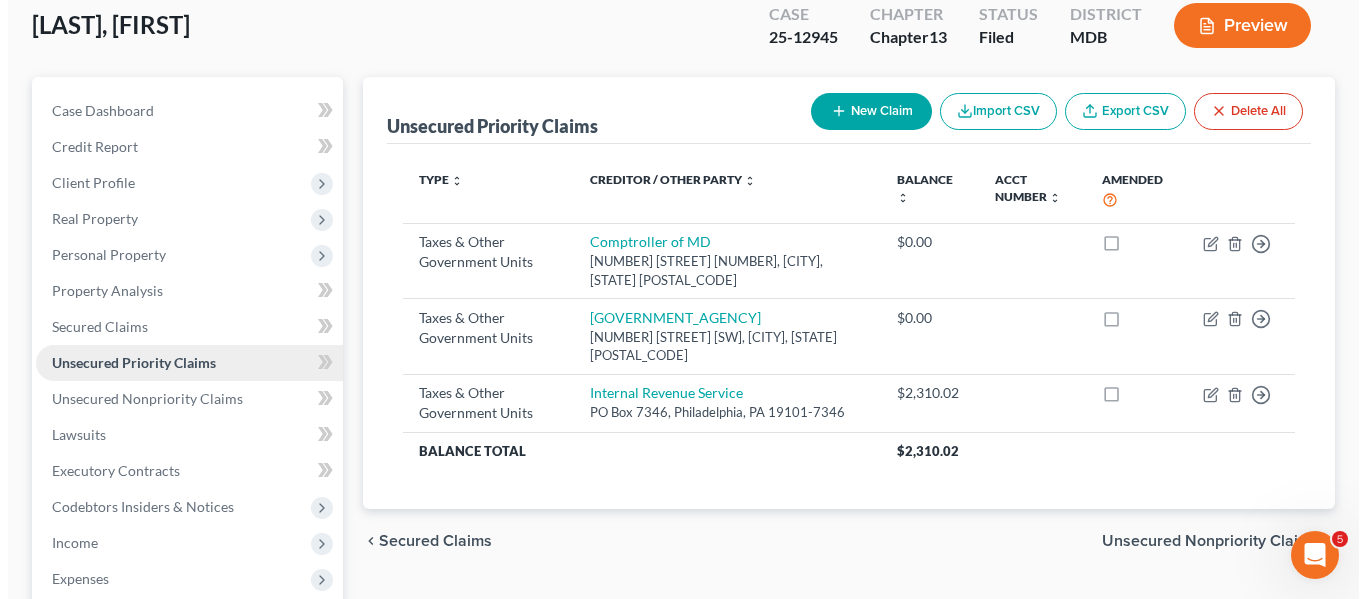 scroll, scrollTop: 117, scrollLeft: 0, axis: vertical 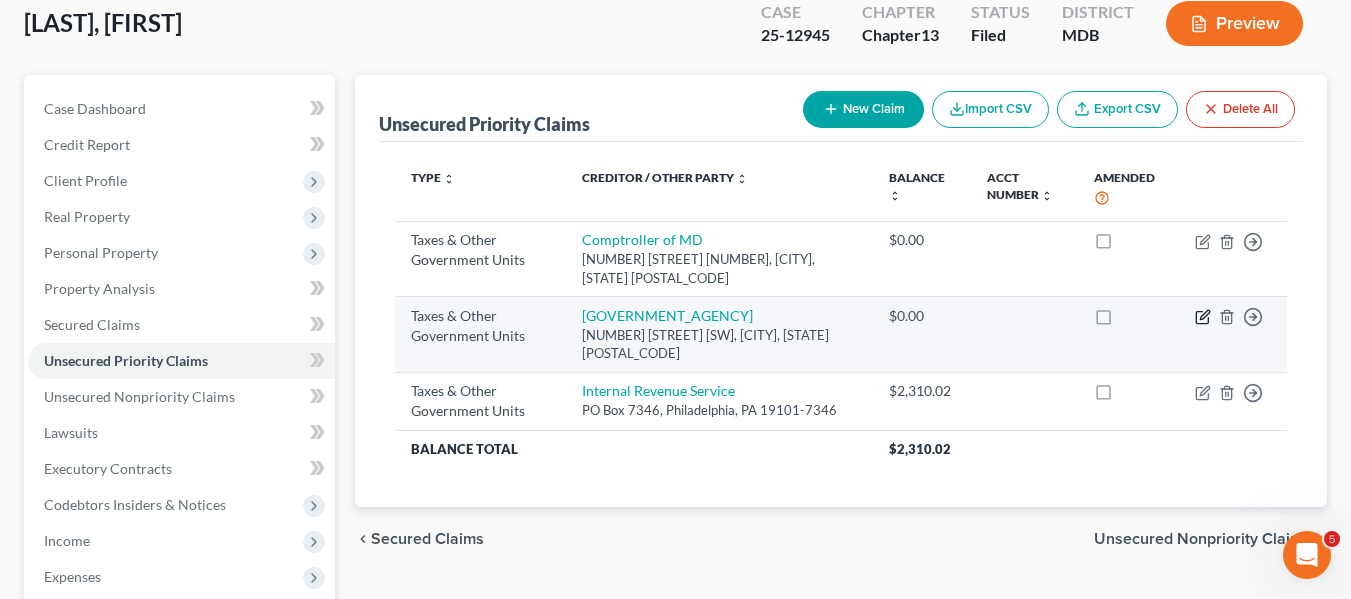 click 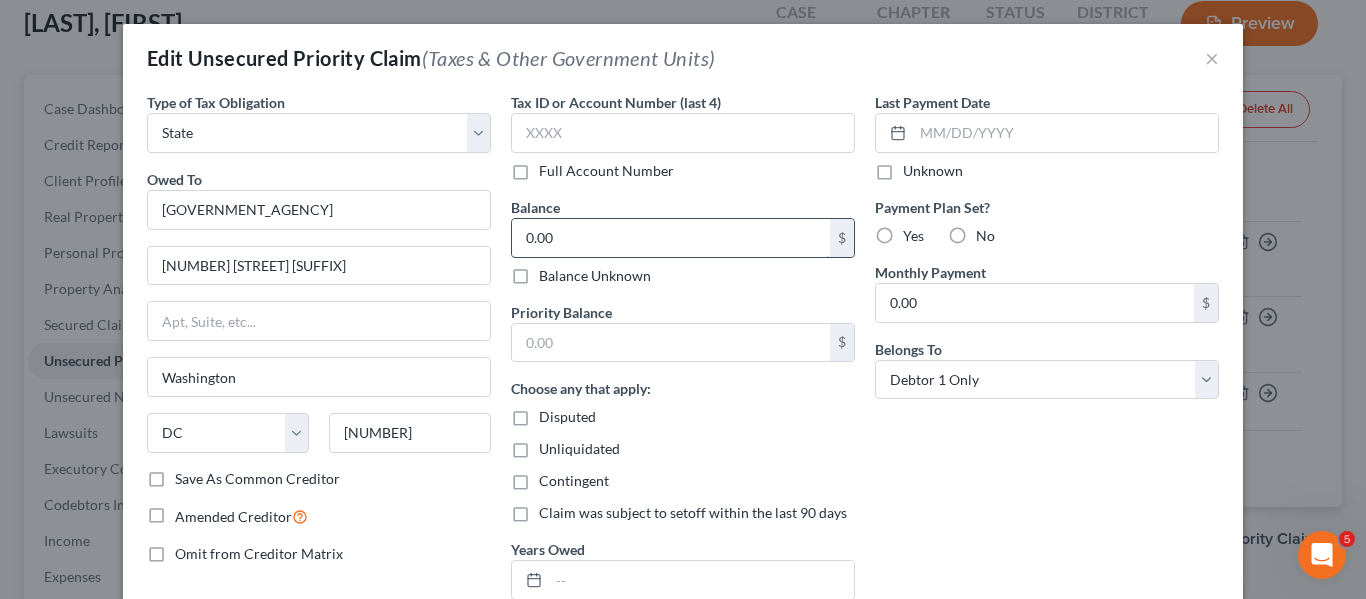 click on "0.00" at bounding box center (671, 238) 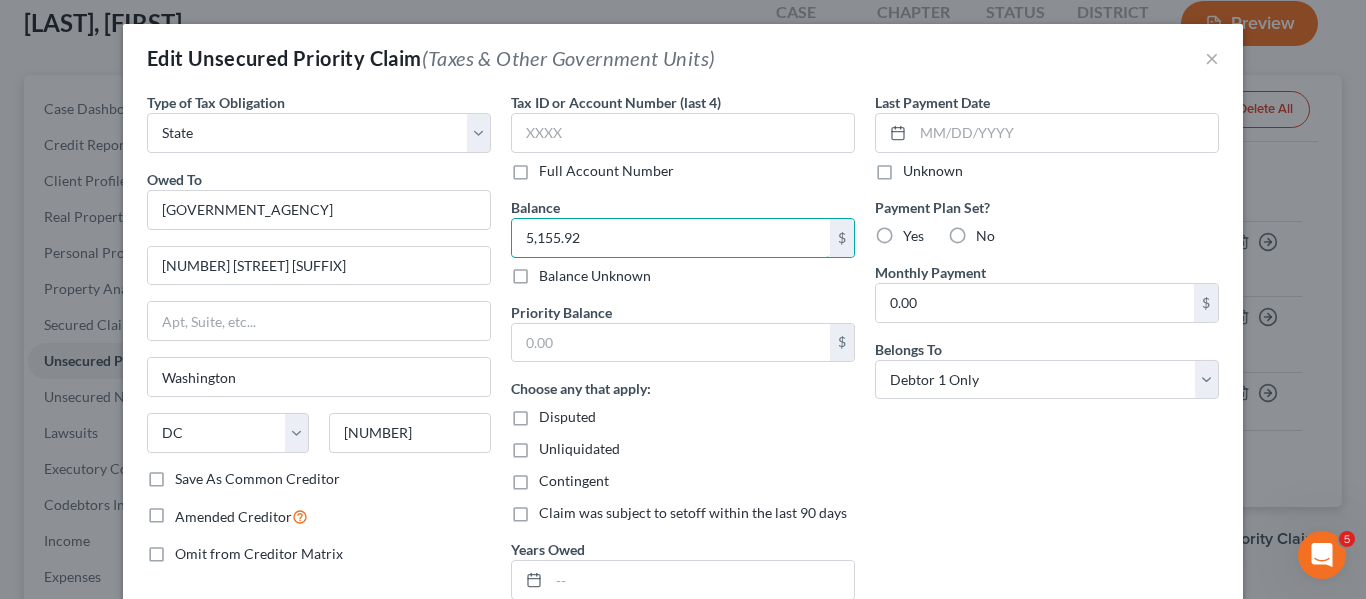 type on "5,155.92" 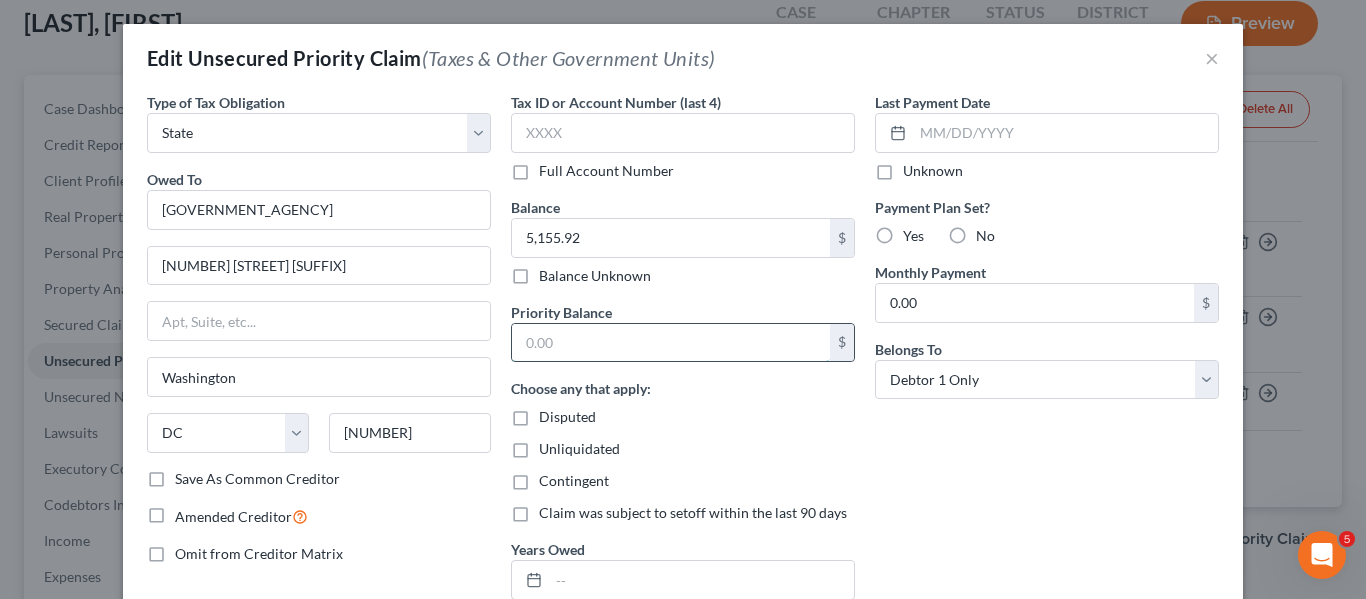 click at bounding box center [671, 343] 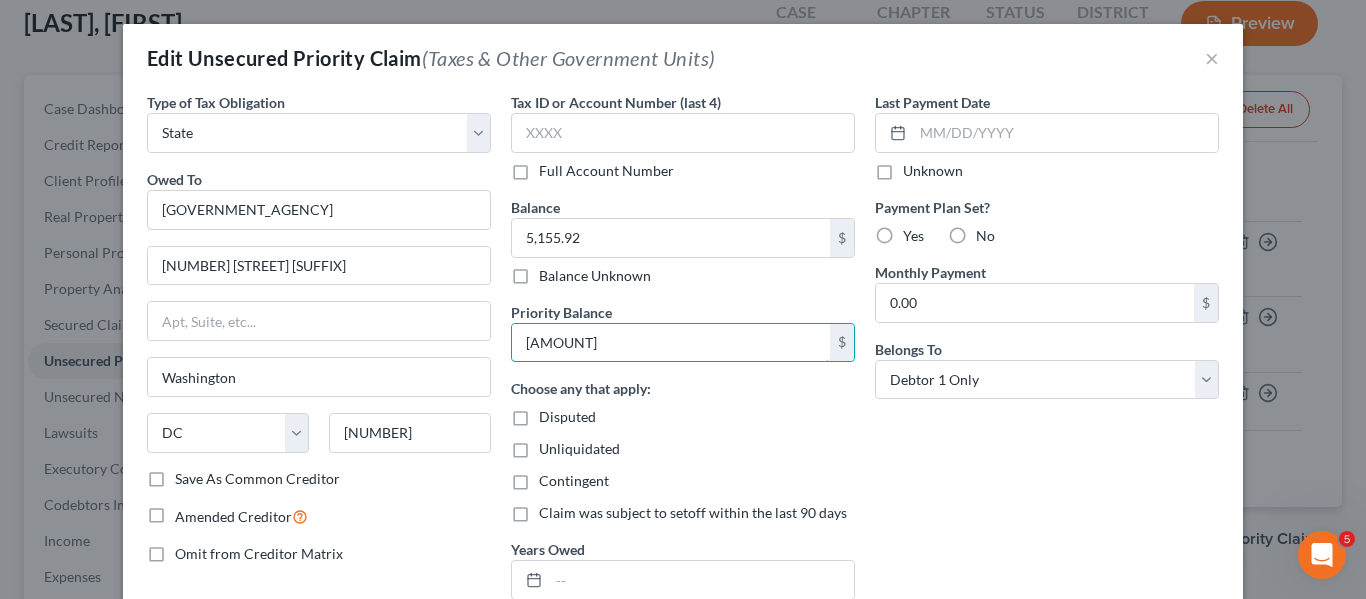 type on "[AMOUNT]" 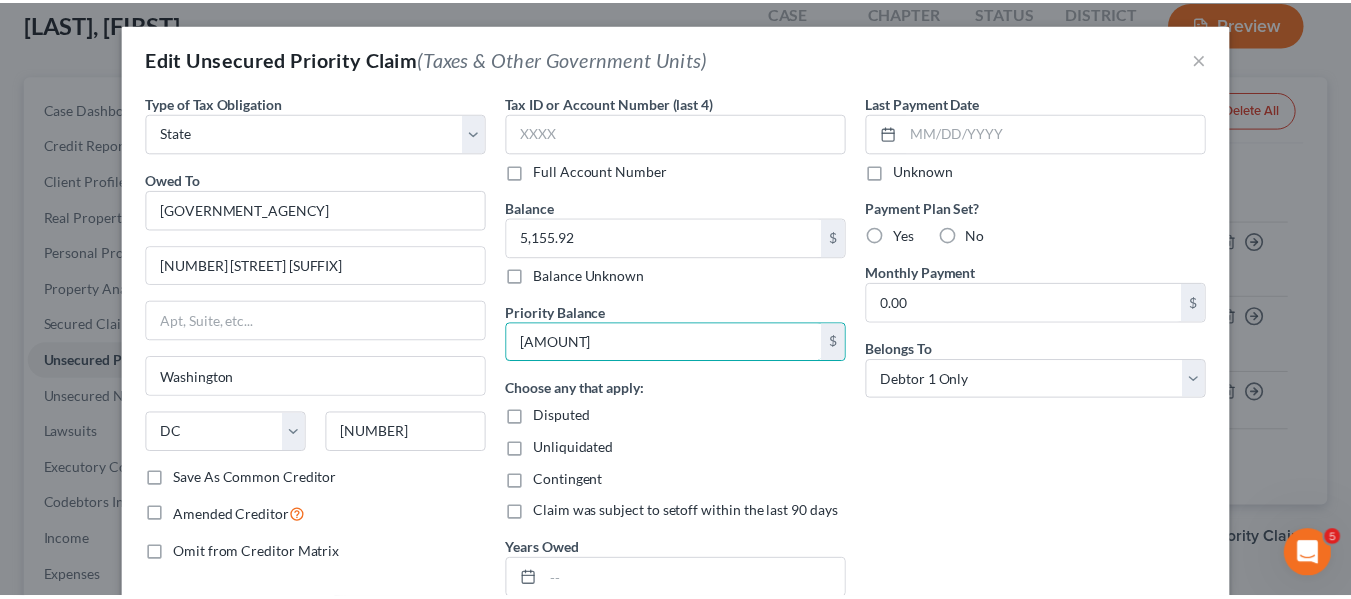 scroll, scrollTop: 200, scrollLeft: 0, axis: vertical 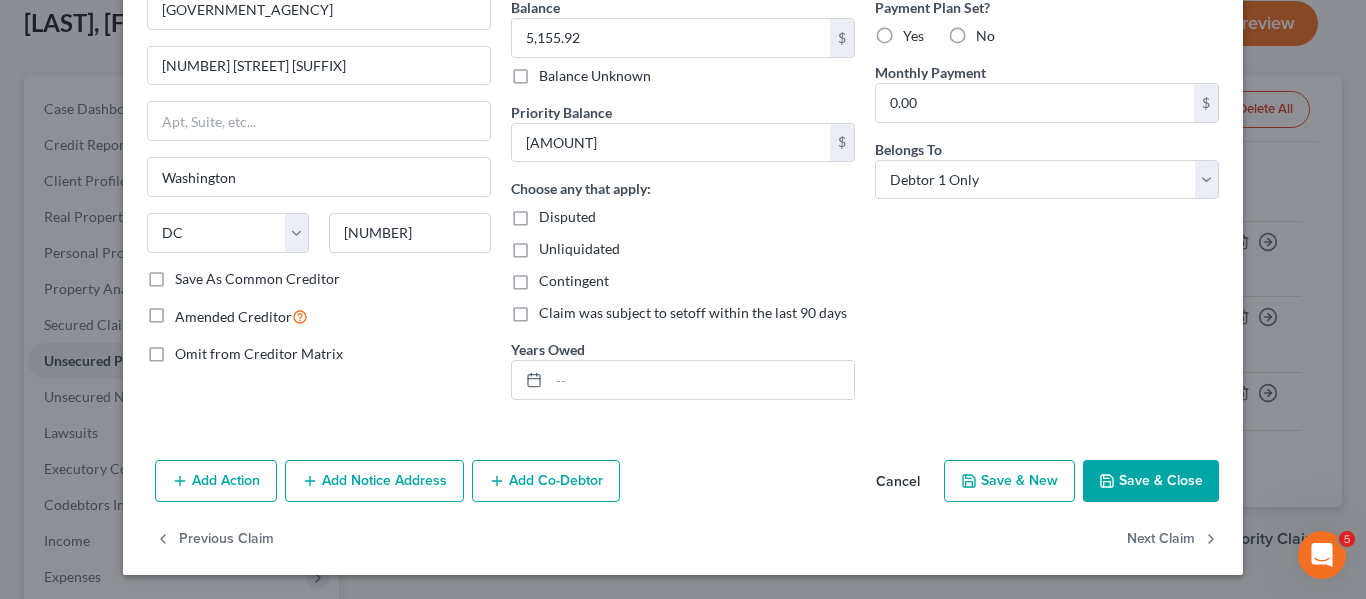 click on "Save & Close" at bounding box center [1151, 481] 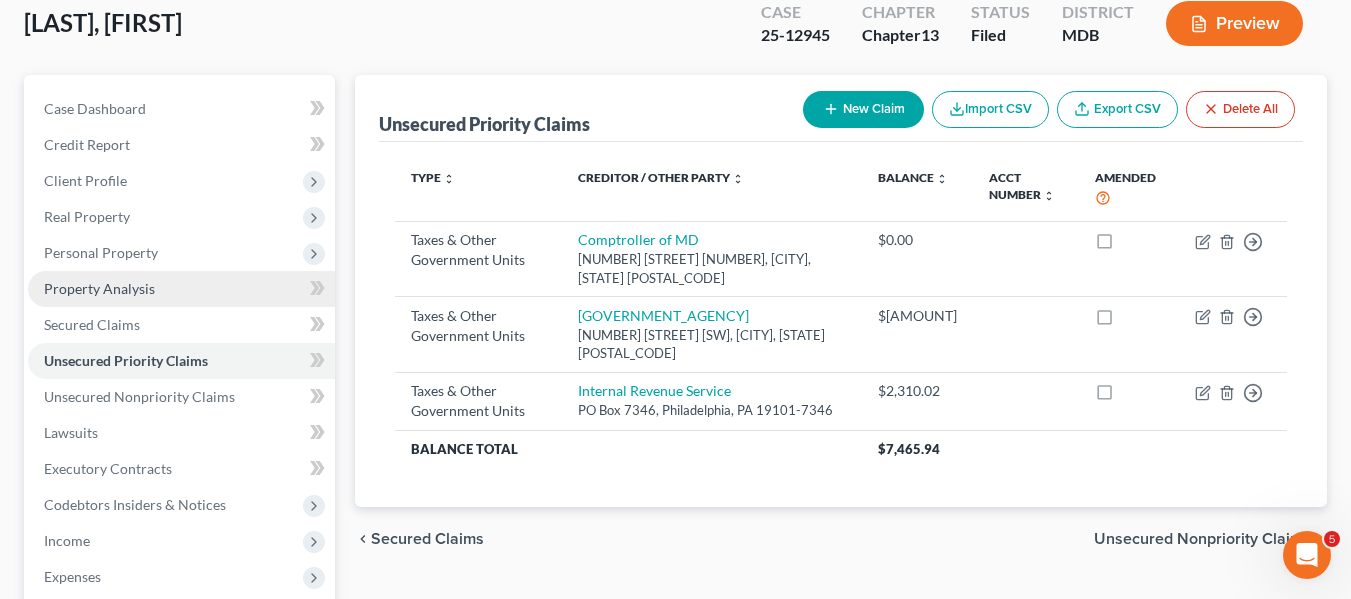 click on "Property Analysis" at bounding box center (181, 289) 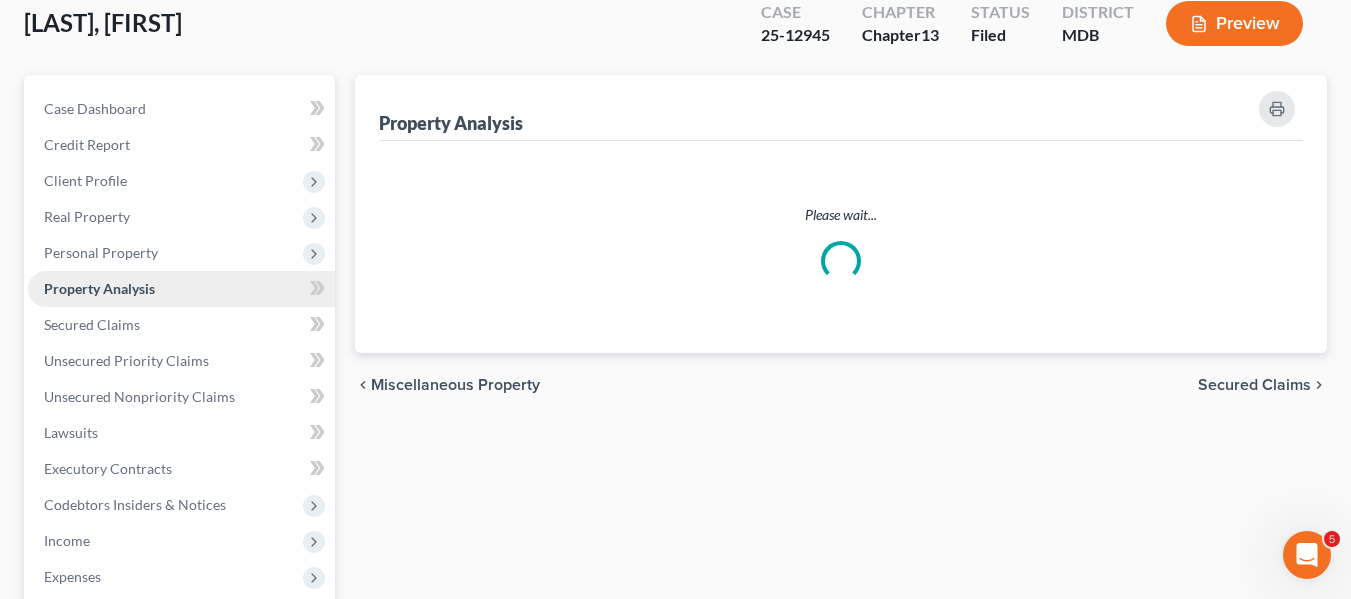 scroll, scrollTop: 0, scrollLeft: 0, axis: both 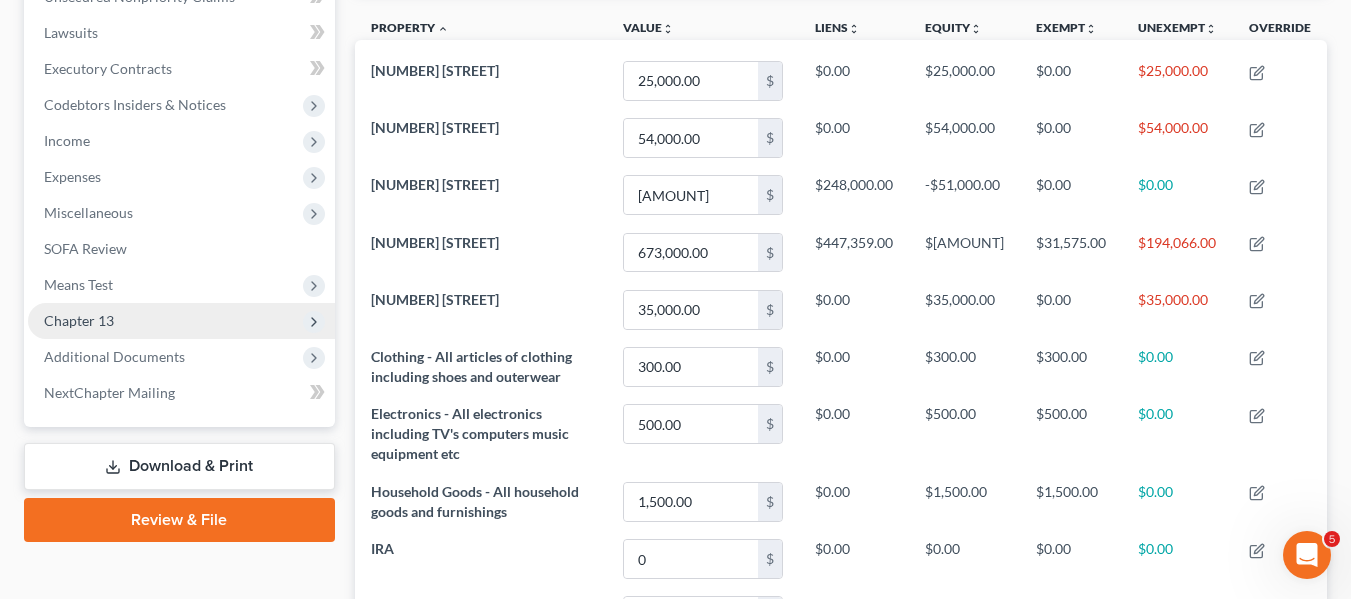 click on "Chapter 13" at bounding box center [79, 320] 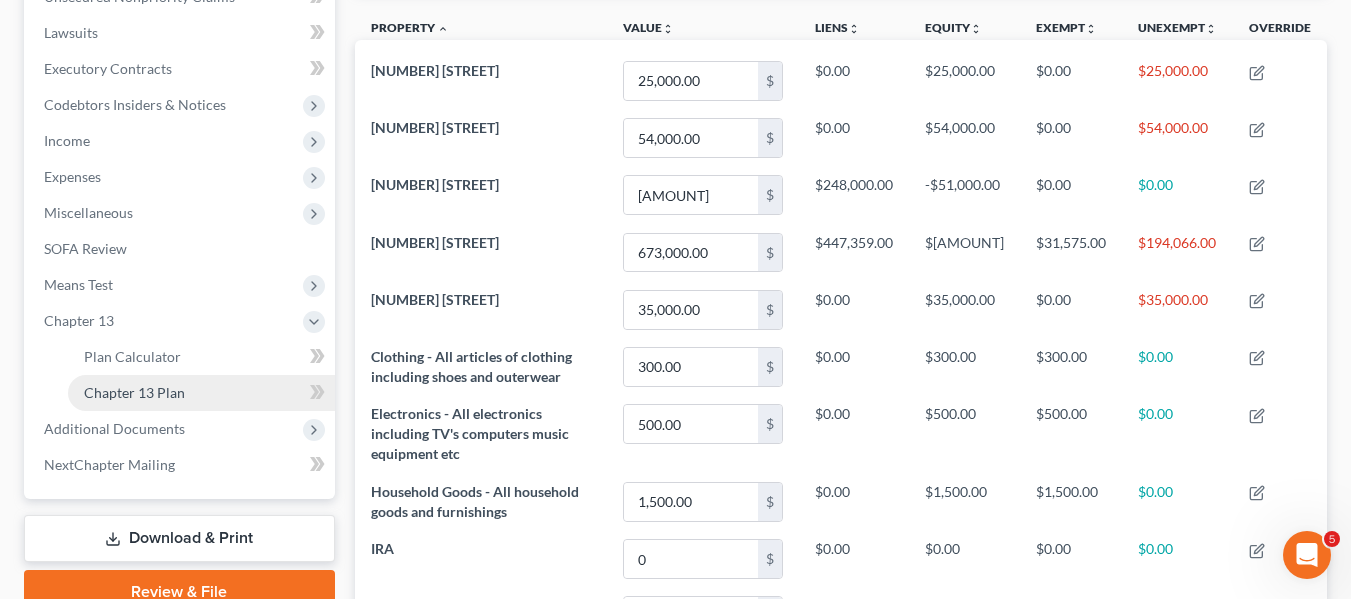 click on "Chapter 13 Plan" at bounding box center [201, 393] 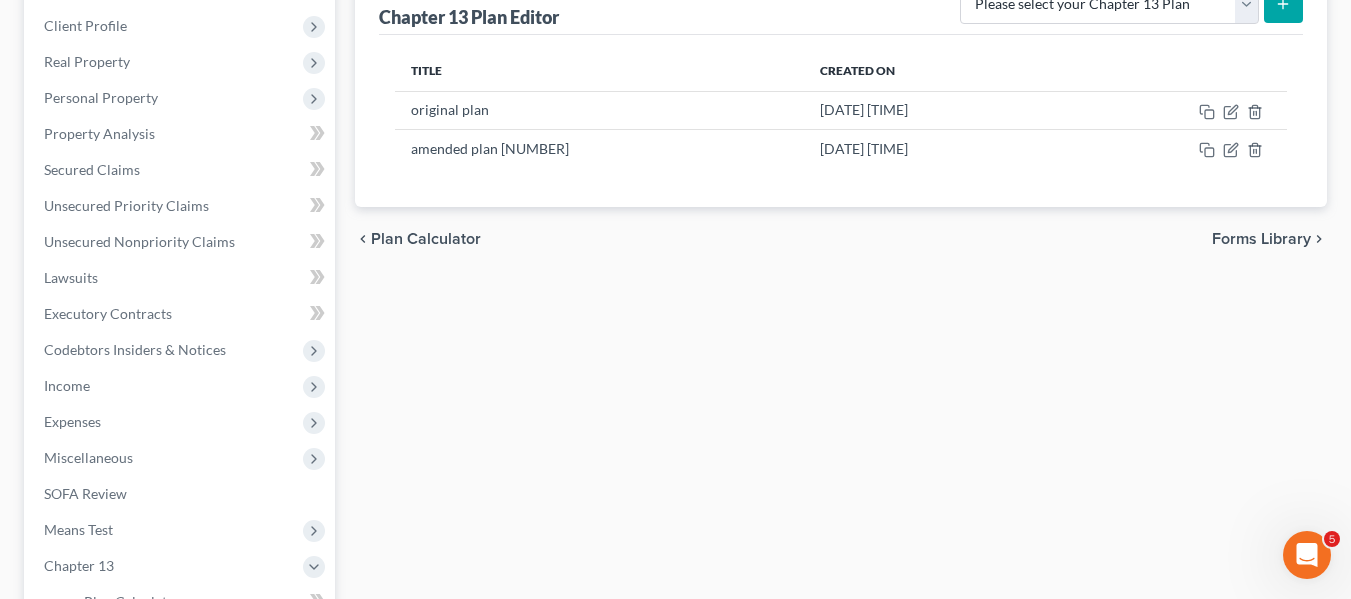 scroll, scrollTop: 273, scrollLeft: 0, axis: vertical 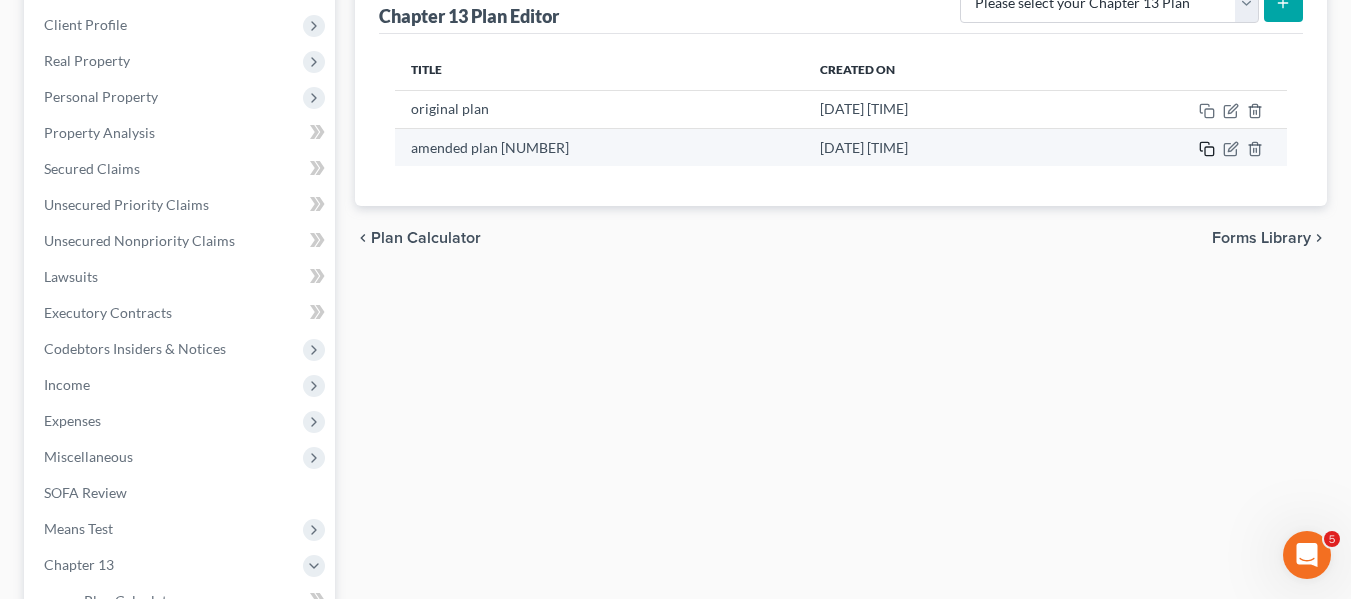 click 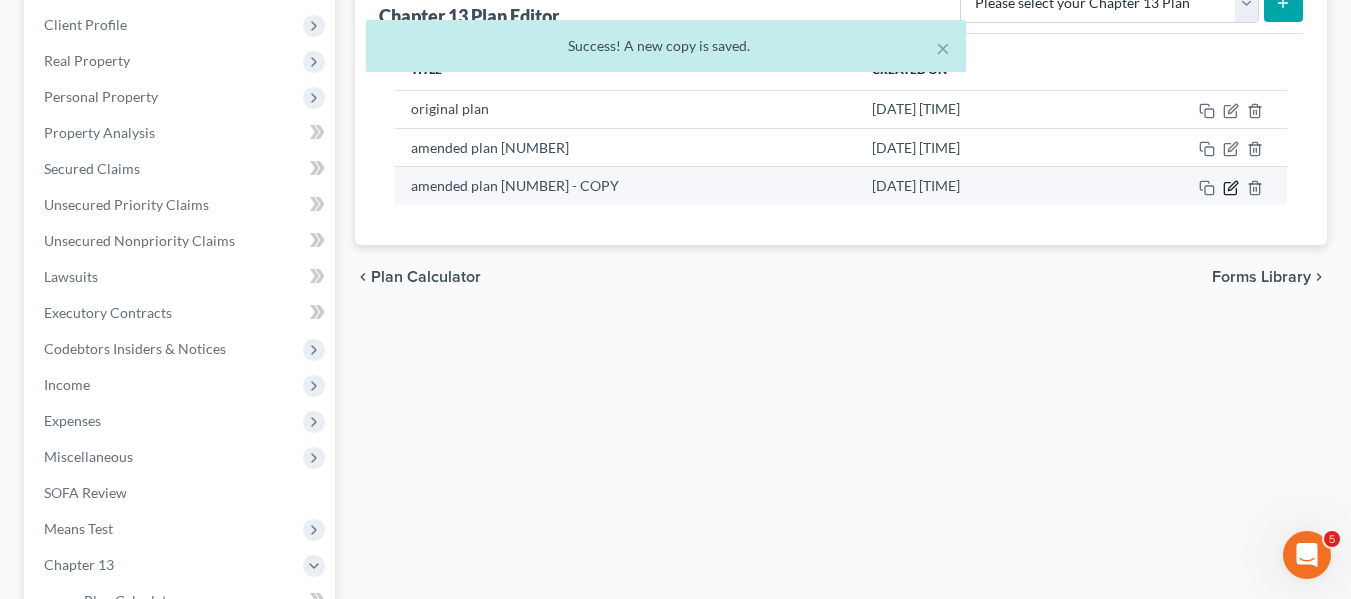 click 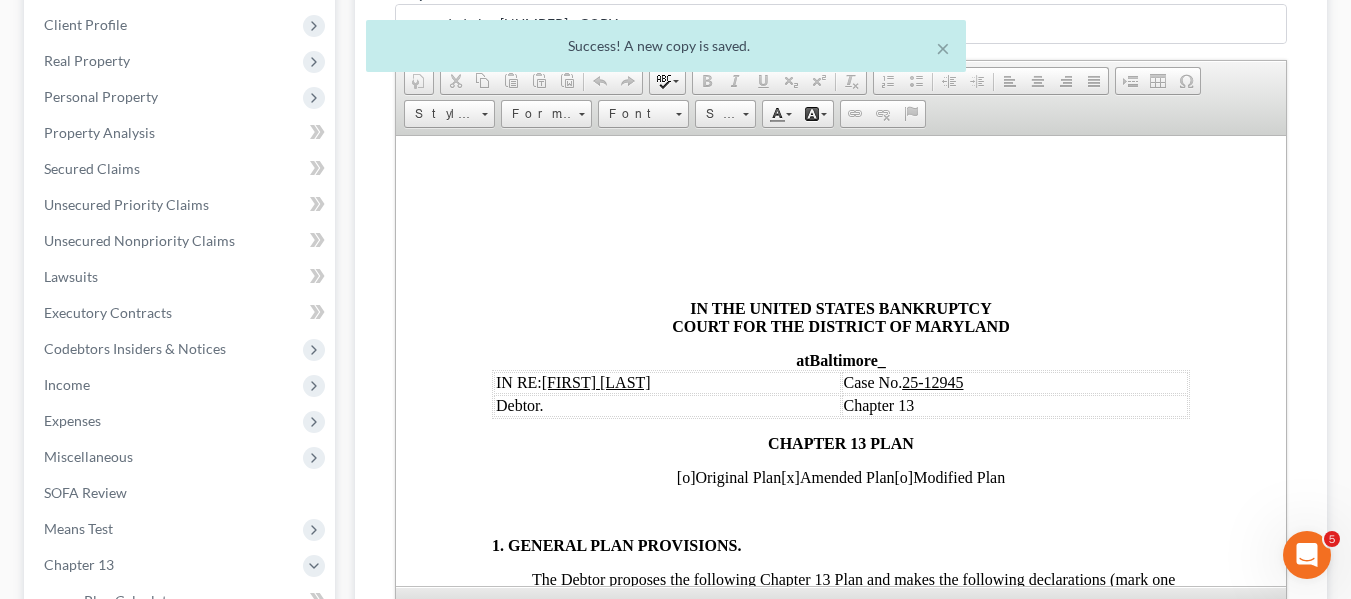 scroll, scrollTop: 0, scrollLeft: 0, axis: both 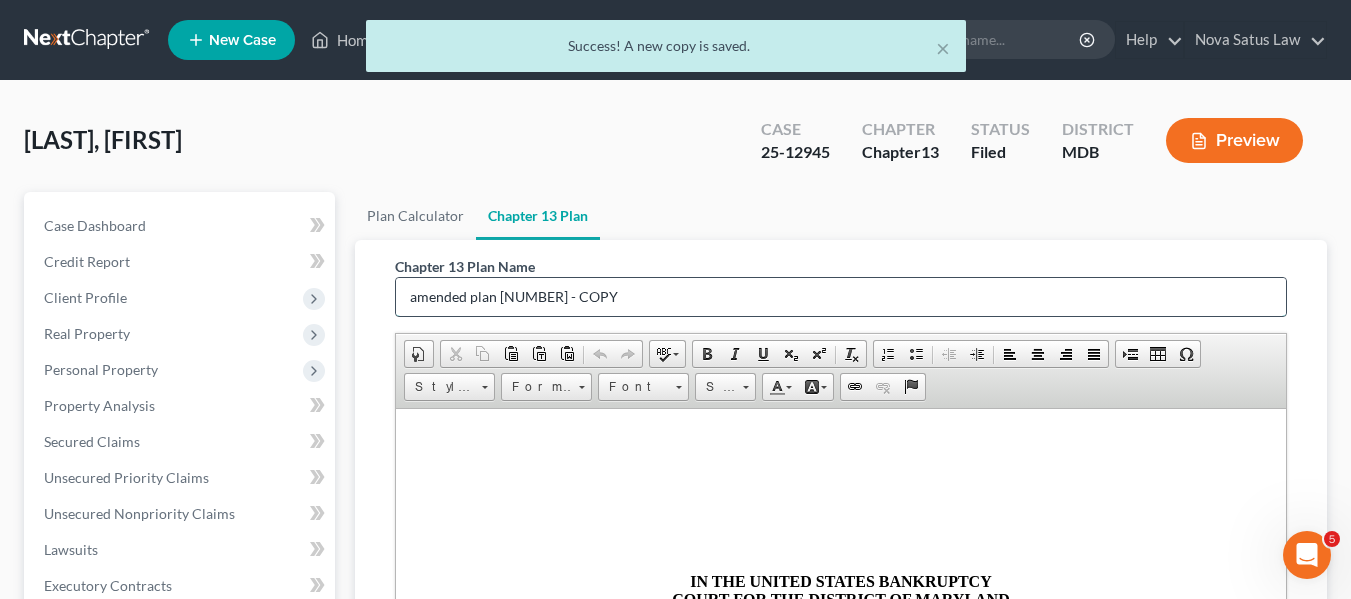 click on "amended plan [NUMBER] - COPY" at bounding box center [841, 297] 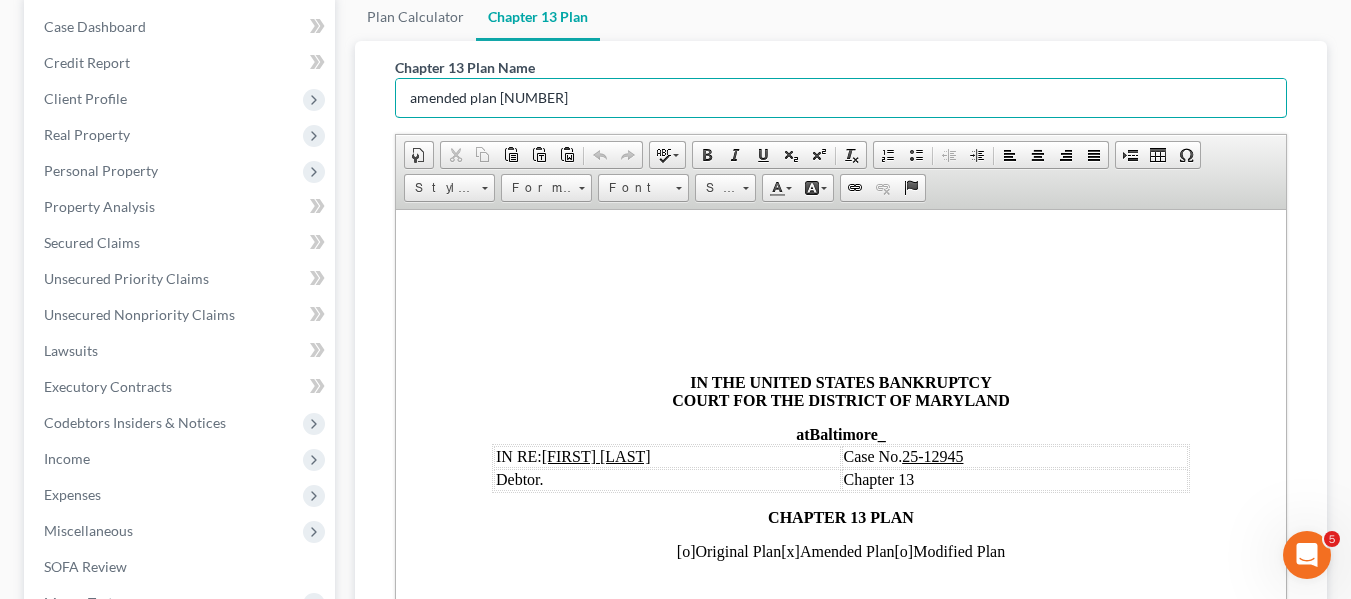 scroll, scrollTop: 201, scrollLeft: 0, axis: vertical 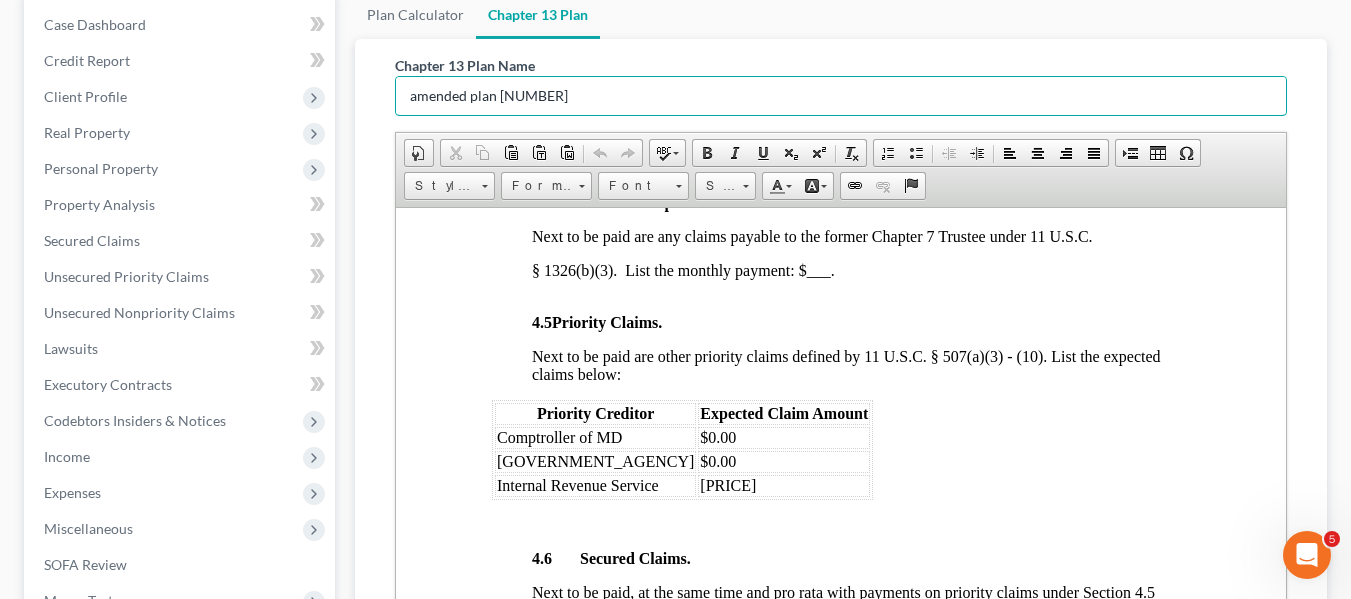 type on "amended plan [NUMBER]" 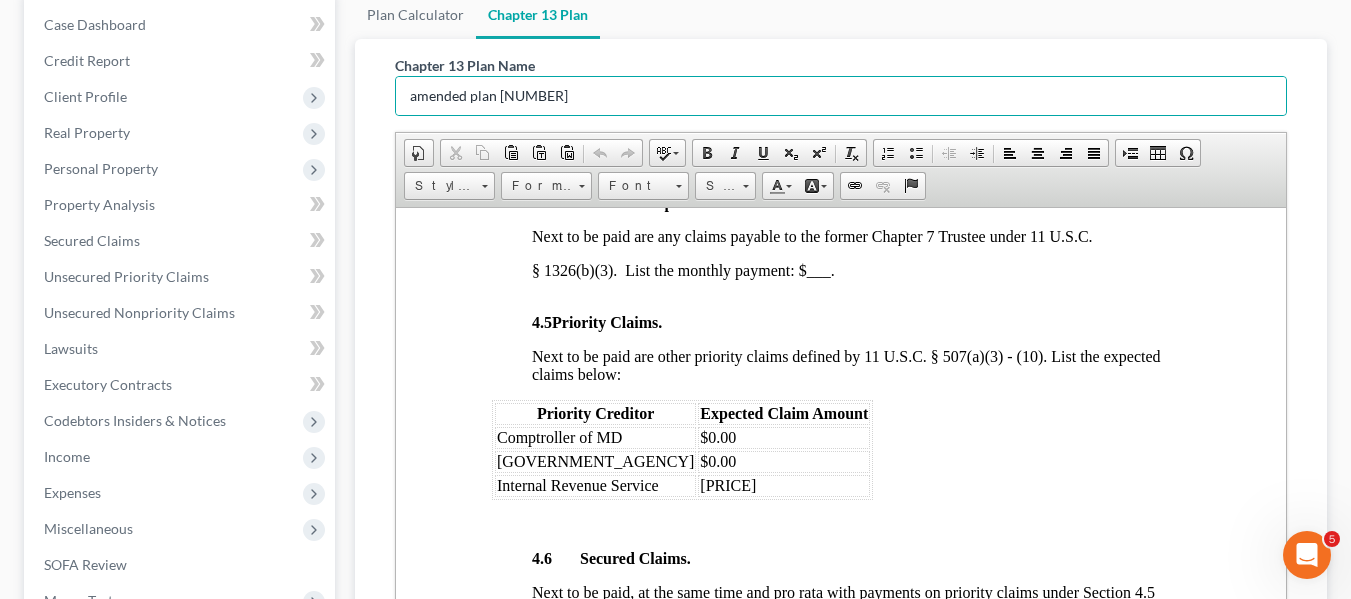 click on "$0.00" at bounding box center [783, 461] 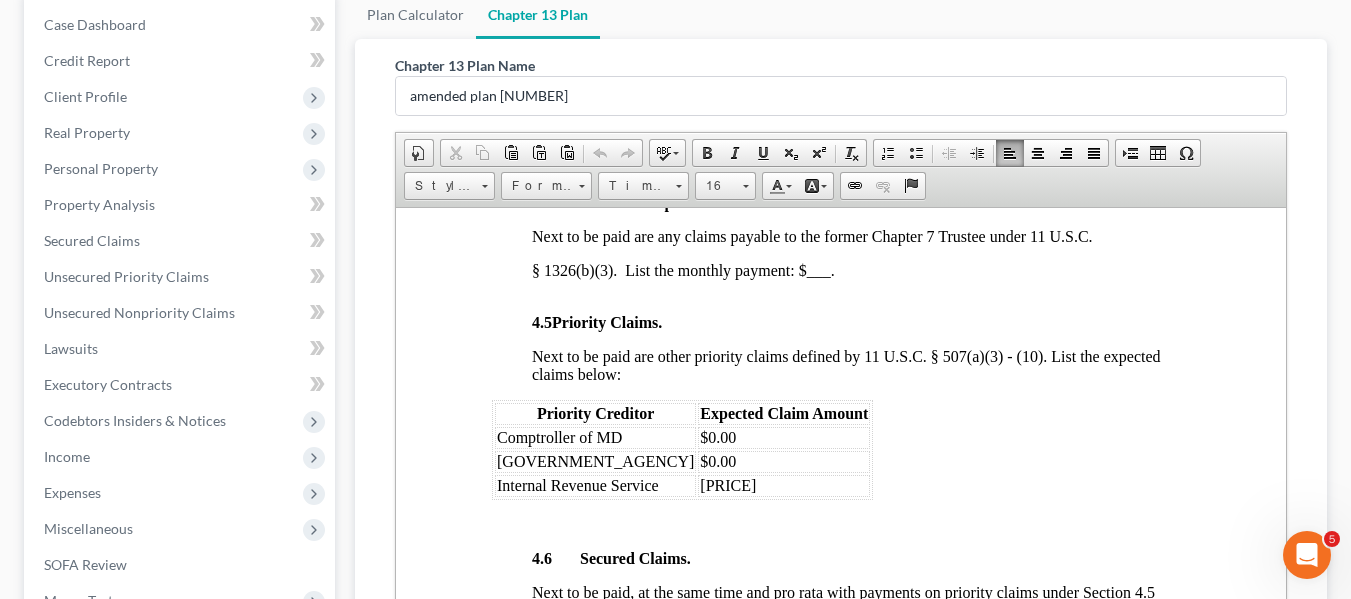 type 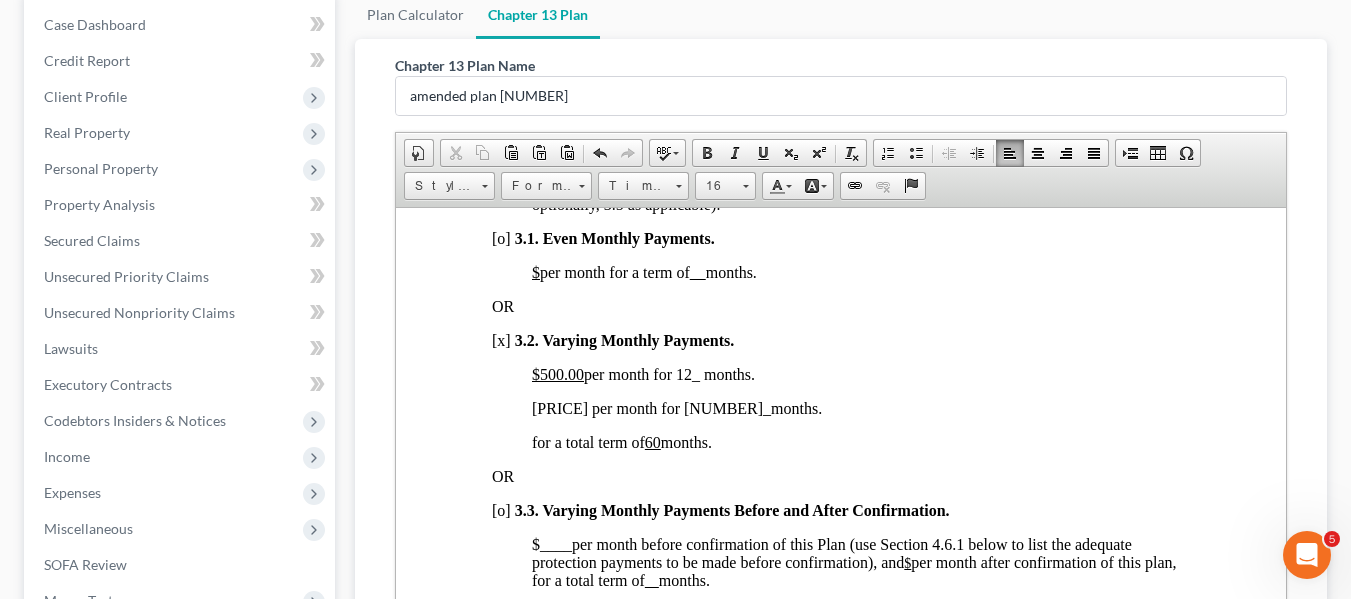 scroll, scrollTop: 1500, scrollLeft: 0, axis: vertical 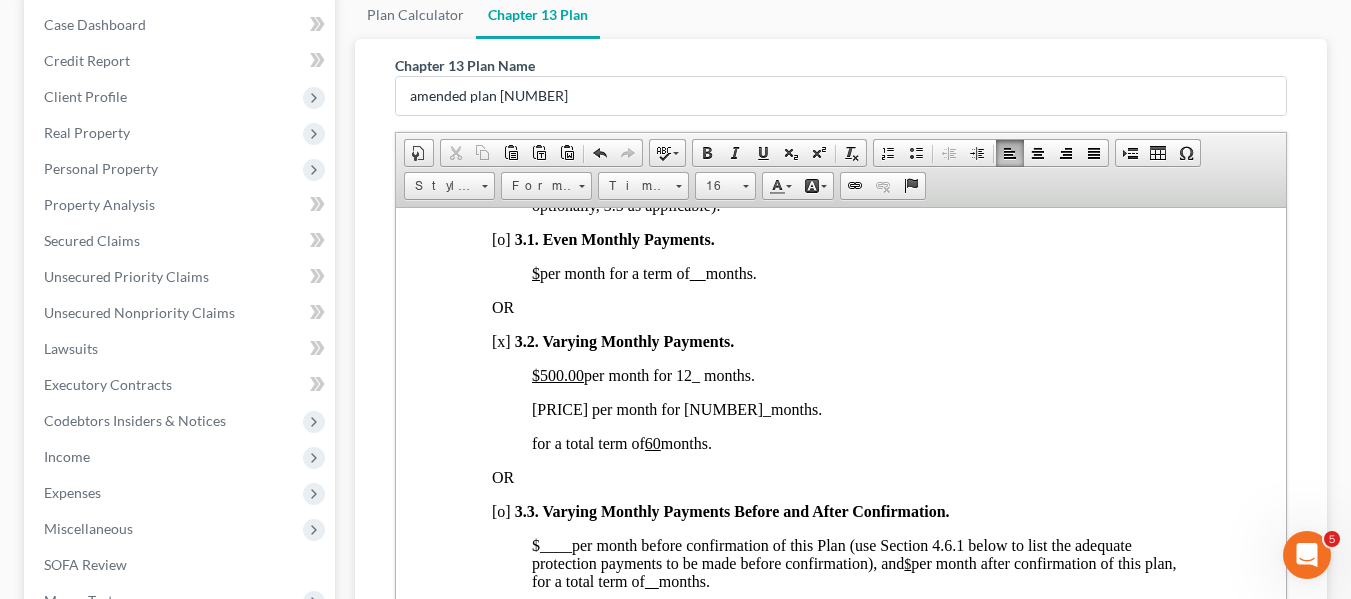 click on "$2,690.00 per month for 48 _  months." at bounding box center (676, 408) 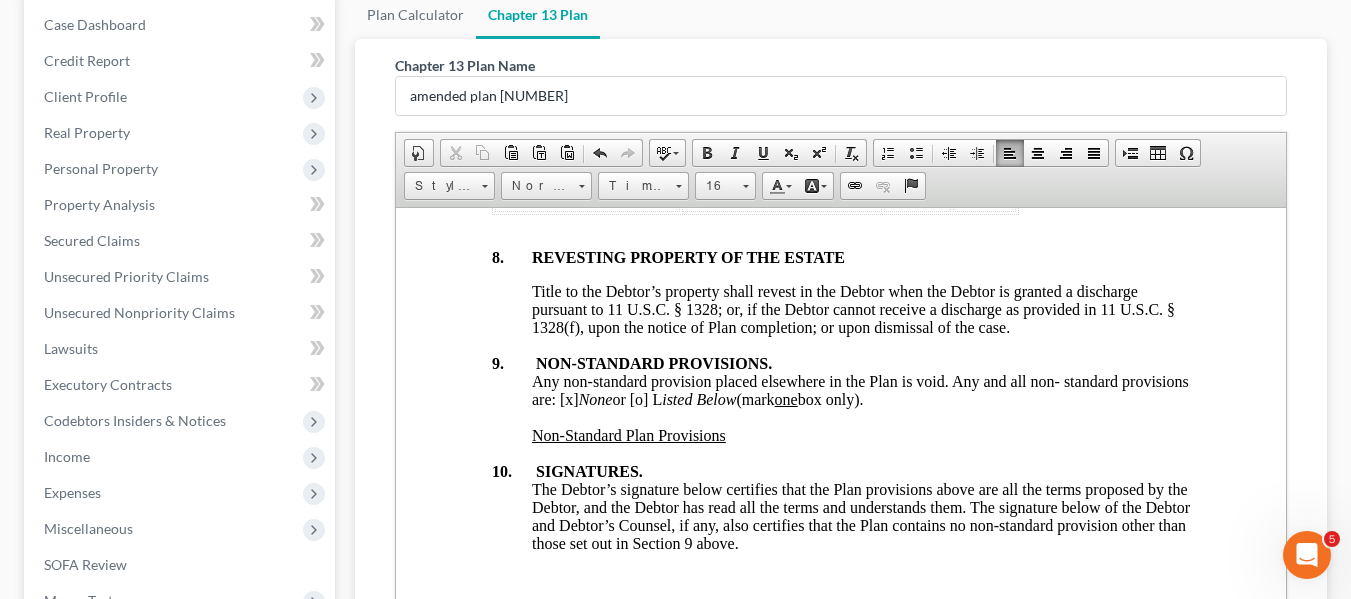 scroll, scrollTop: 7880, scrollLeft: 0, axis: vertical 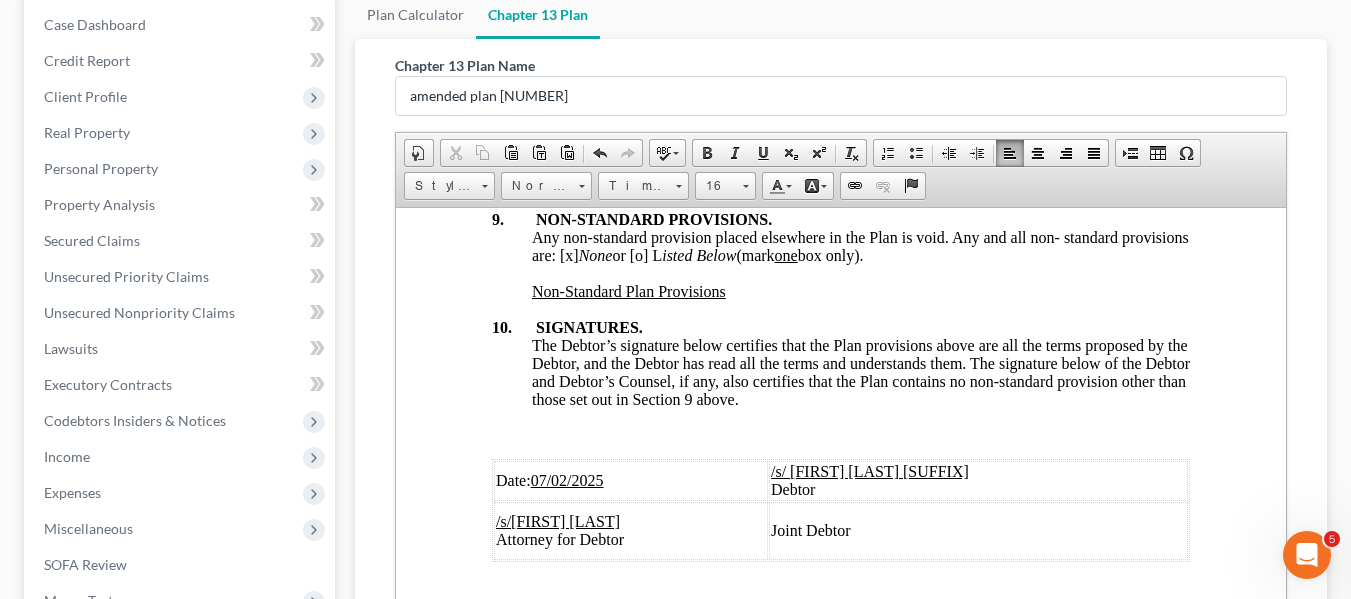click on "07/02/2025" at bounding box center [566, 479] 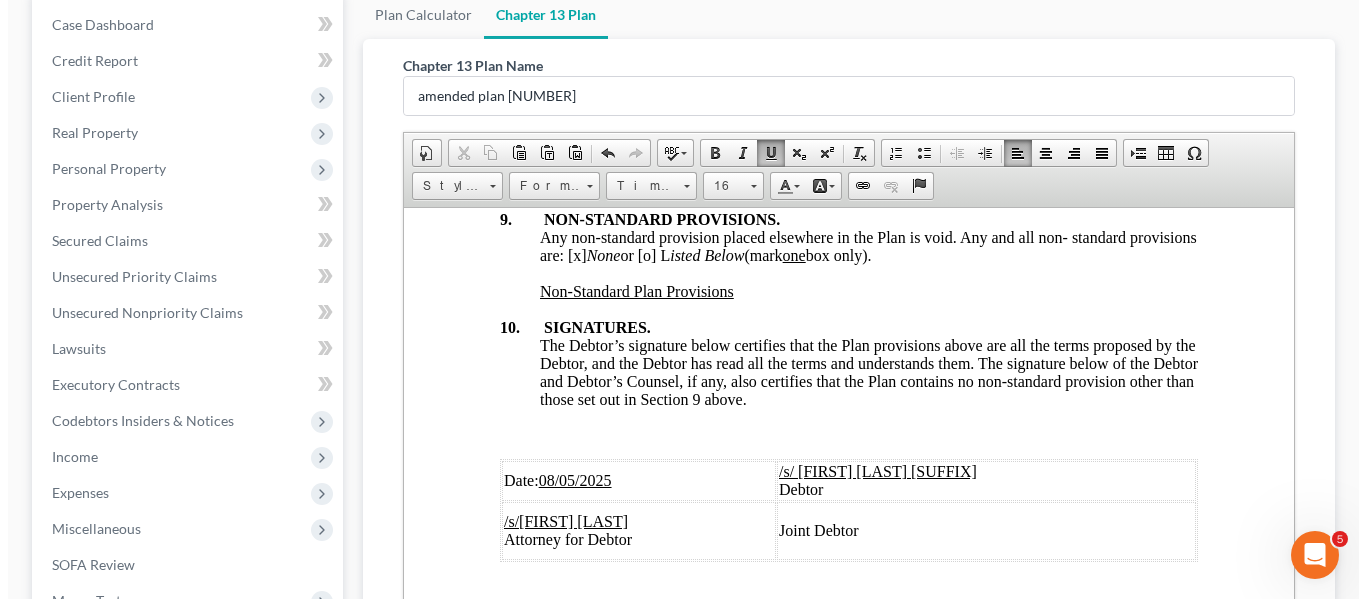 scroll, scrollTop: 608, scrollLeft: 0, axis: vertical 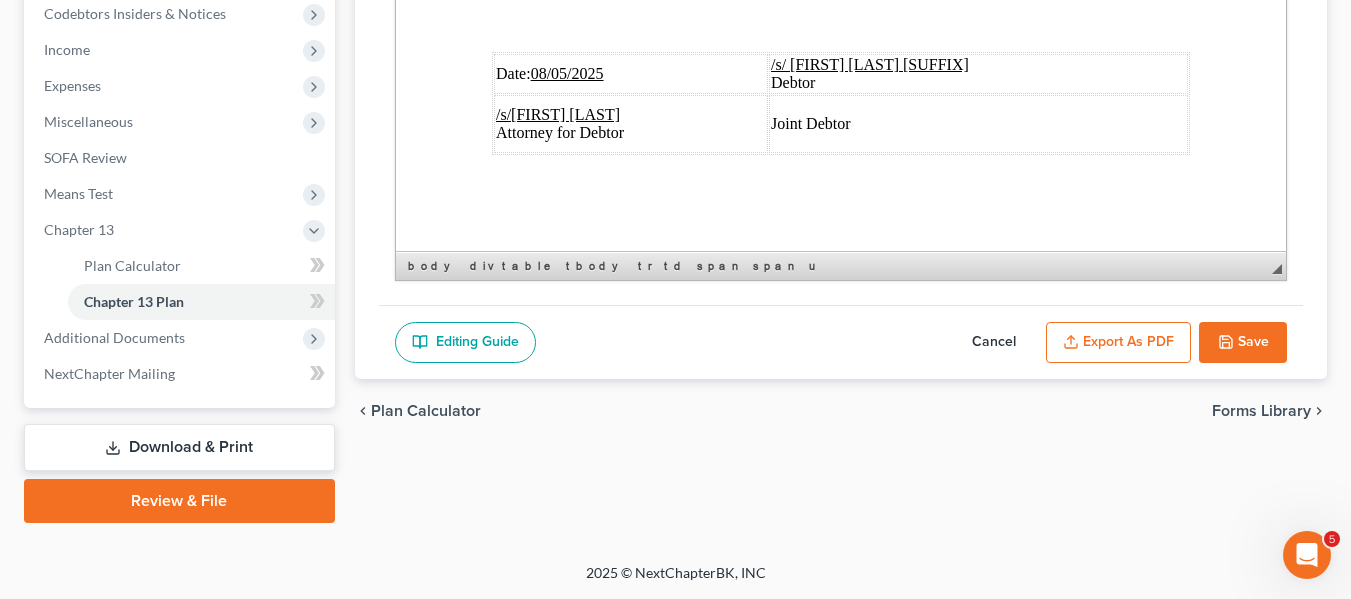 click on "Export as PDF" at bounding box center [1118, 343] 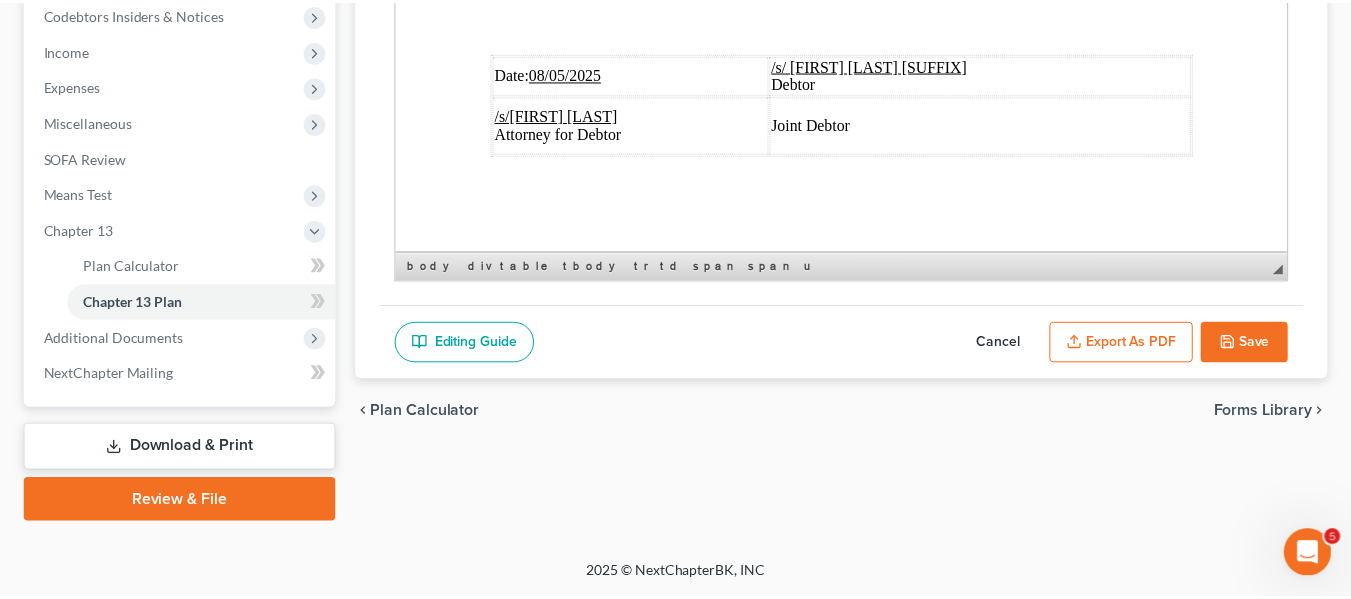 scroll, scrollTop: 7808, scrollLeft: 0, axis: vertical 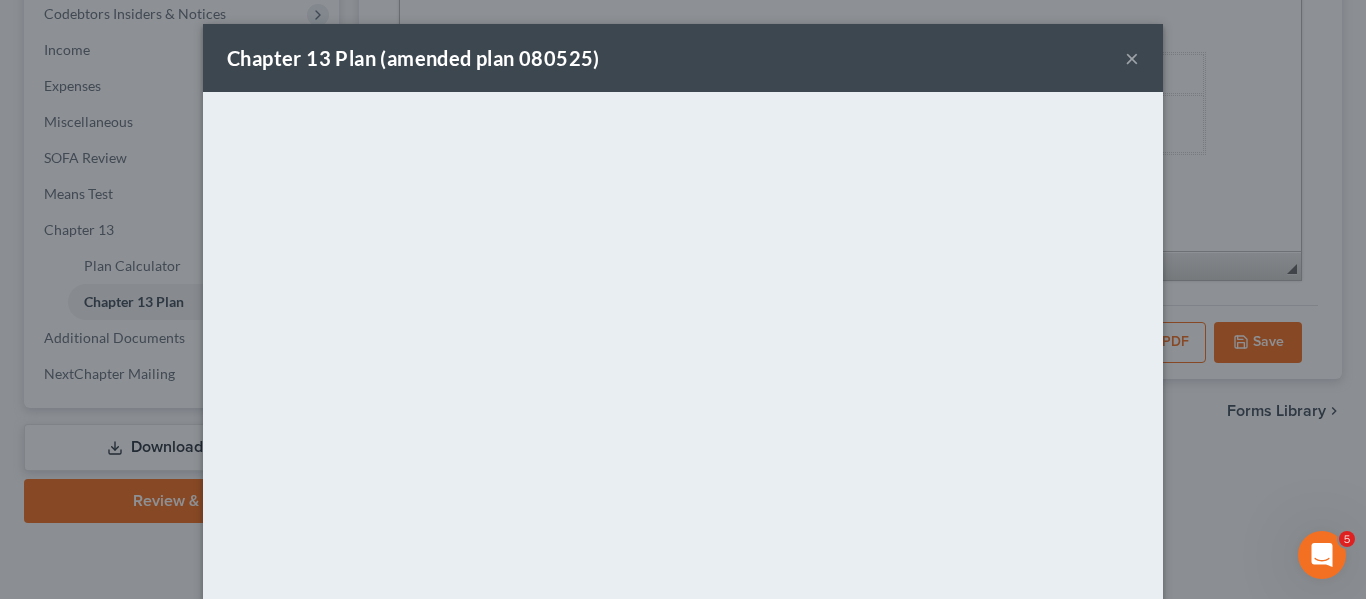 click on "Chapter 13 Plan (amended plan 080525) ×" at bounding box center [683, 58] 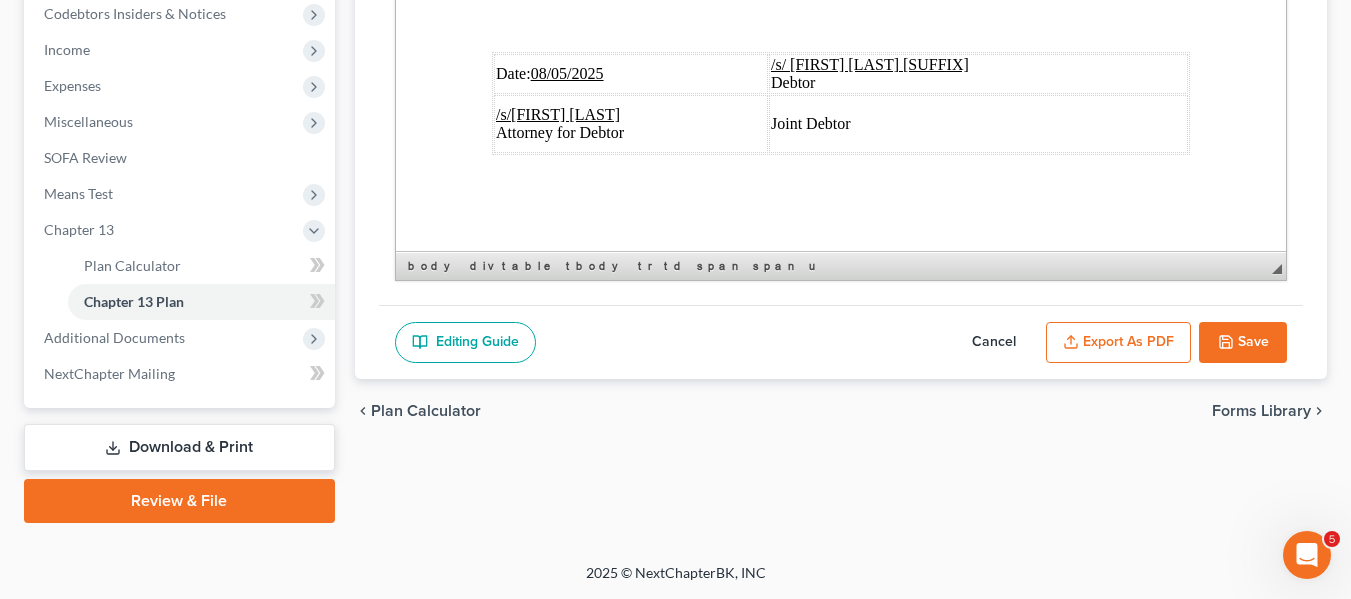 scroll, scrollTop: 7880, scrollLeft: 0, axis: vertical 